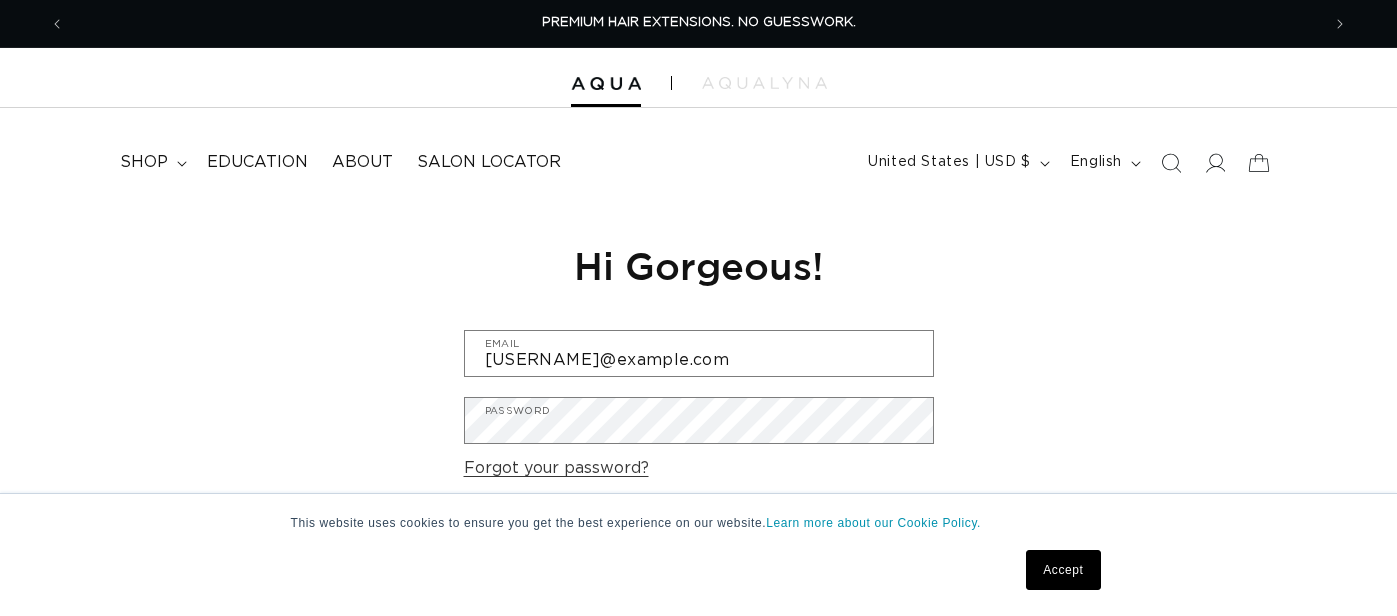 click on "Accept" at bounding box center (663, 570) 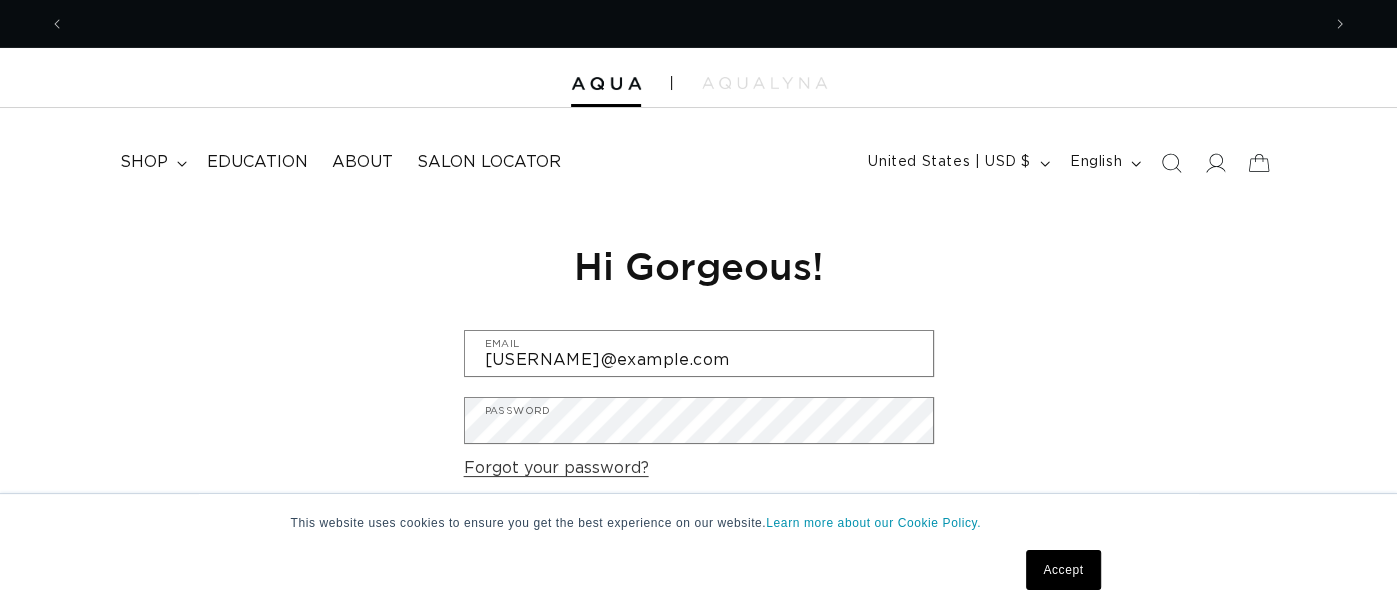 scroll, scrollTop: 0, scrollLeft: 0, axis: both 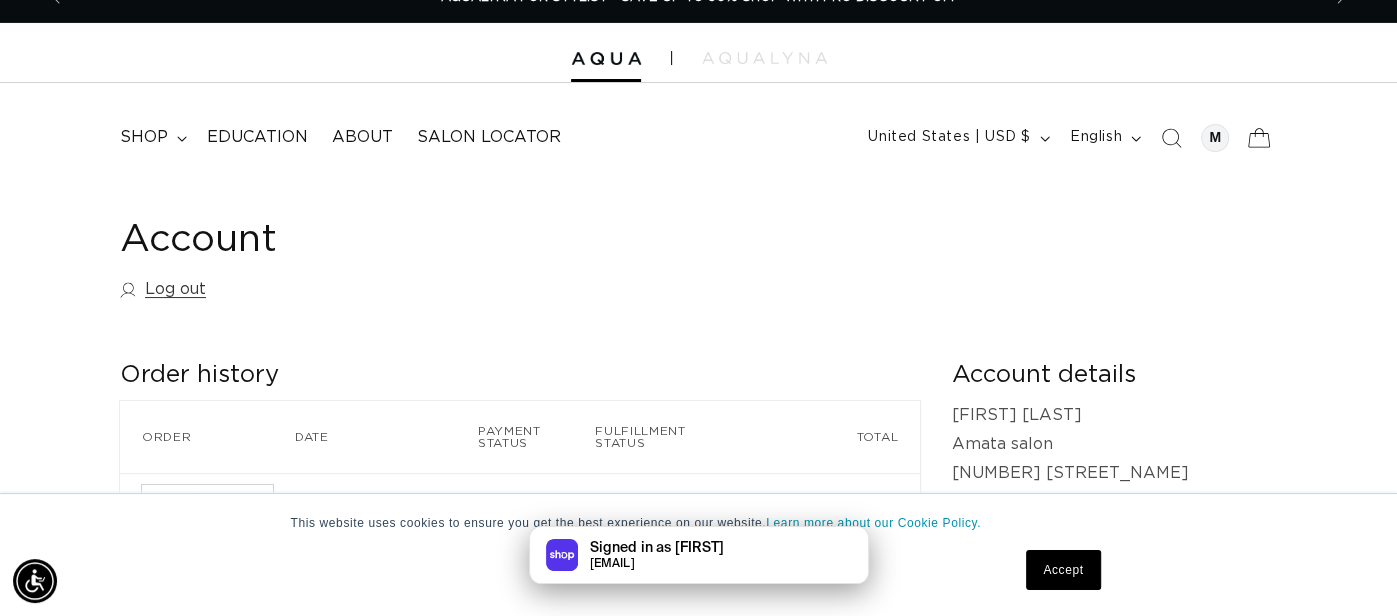 click 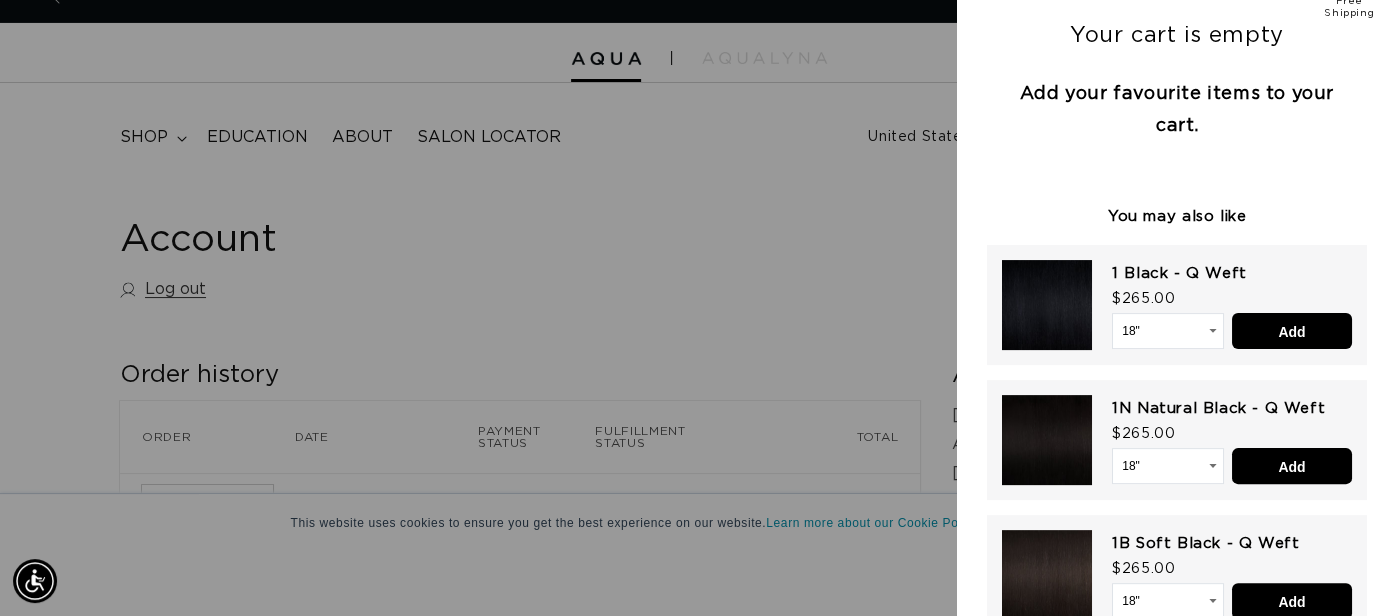 scroll, scrollTop: 219, scrollLeft: 0, axis: vertical 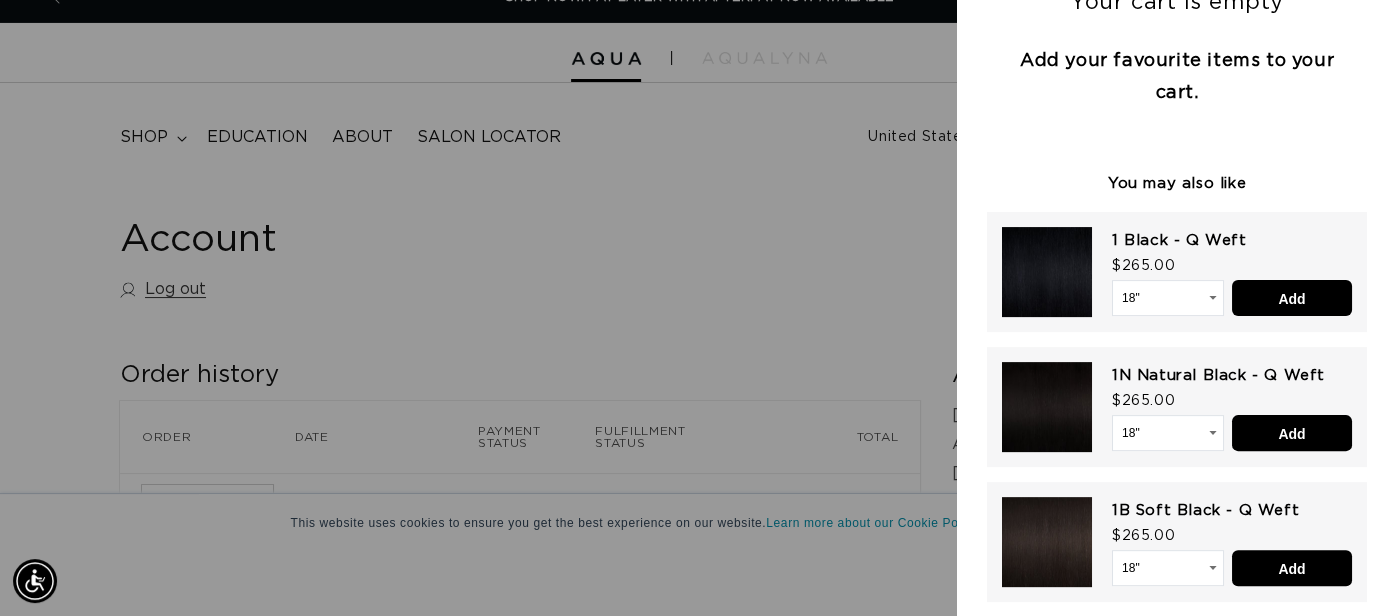 click at bounding box center (698, 308) 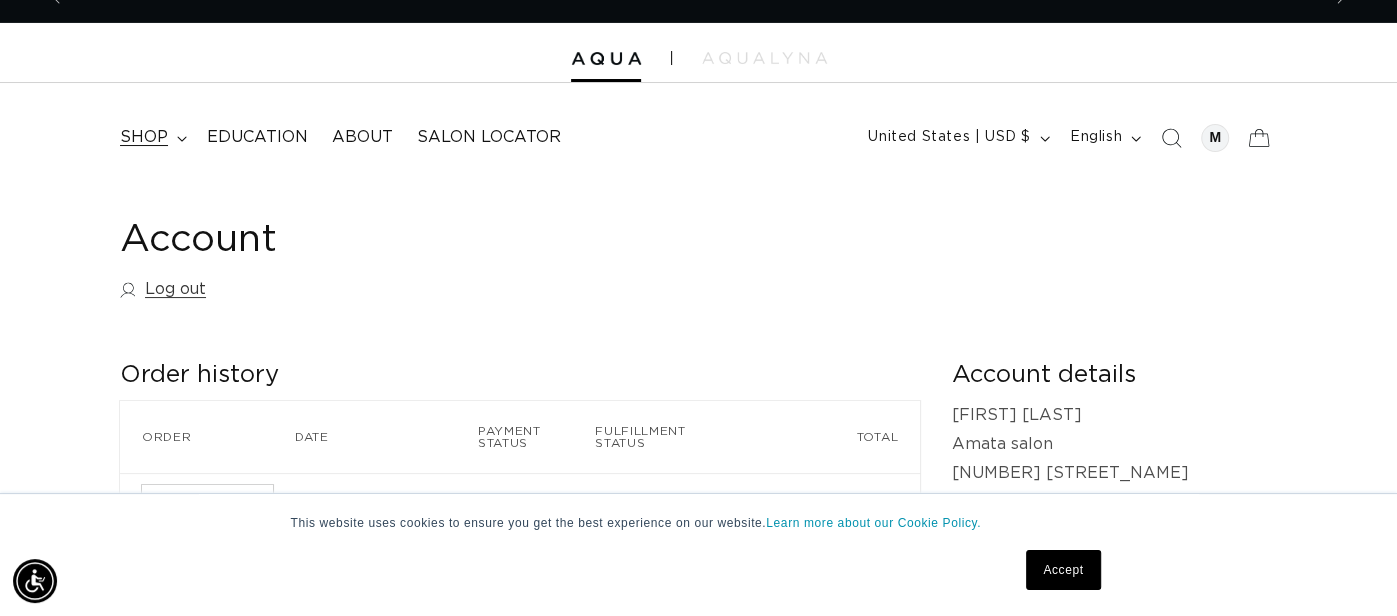 click on "shop" at bounding box center (144, 137) 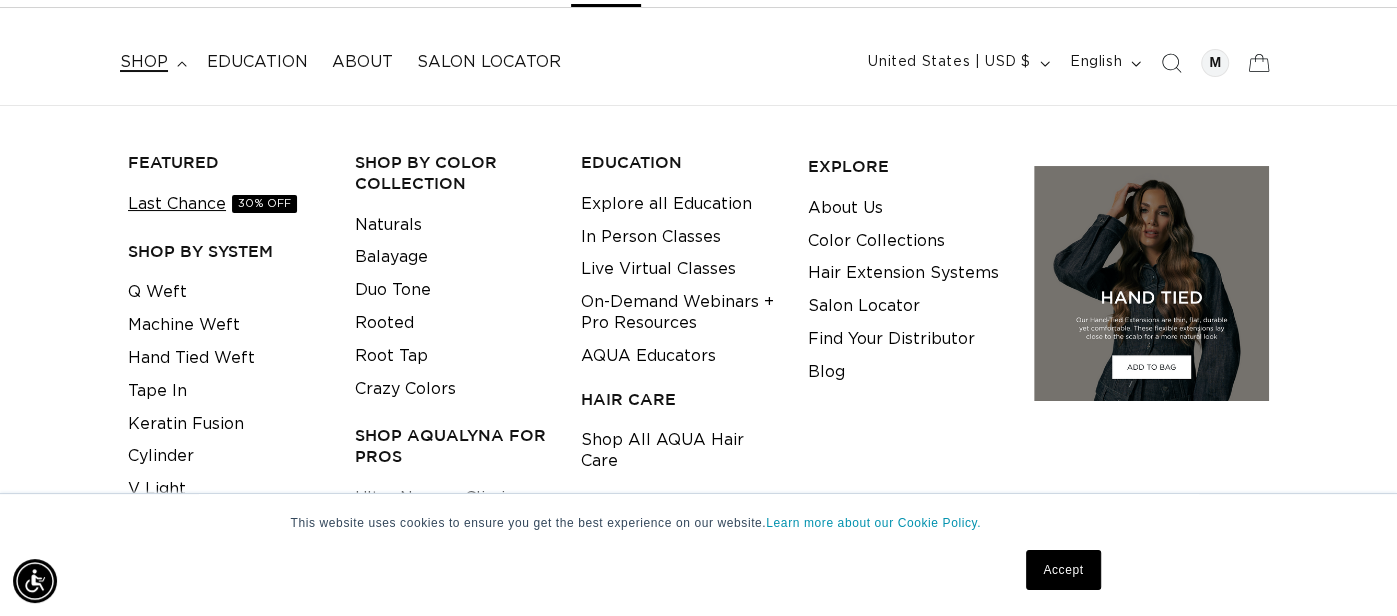 scroll, scrollTop: 101, scrollLeft: 0, axis: vertical 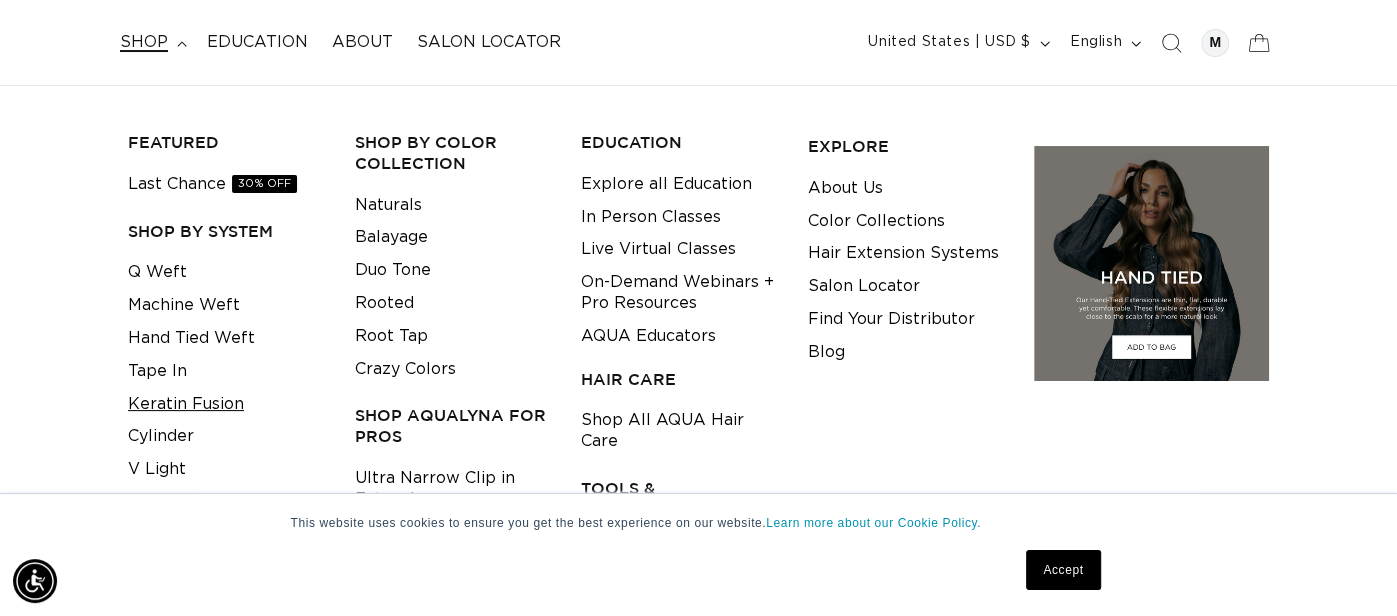 click on "Keratin Fusion" at bounding box center (186, 404) 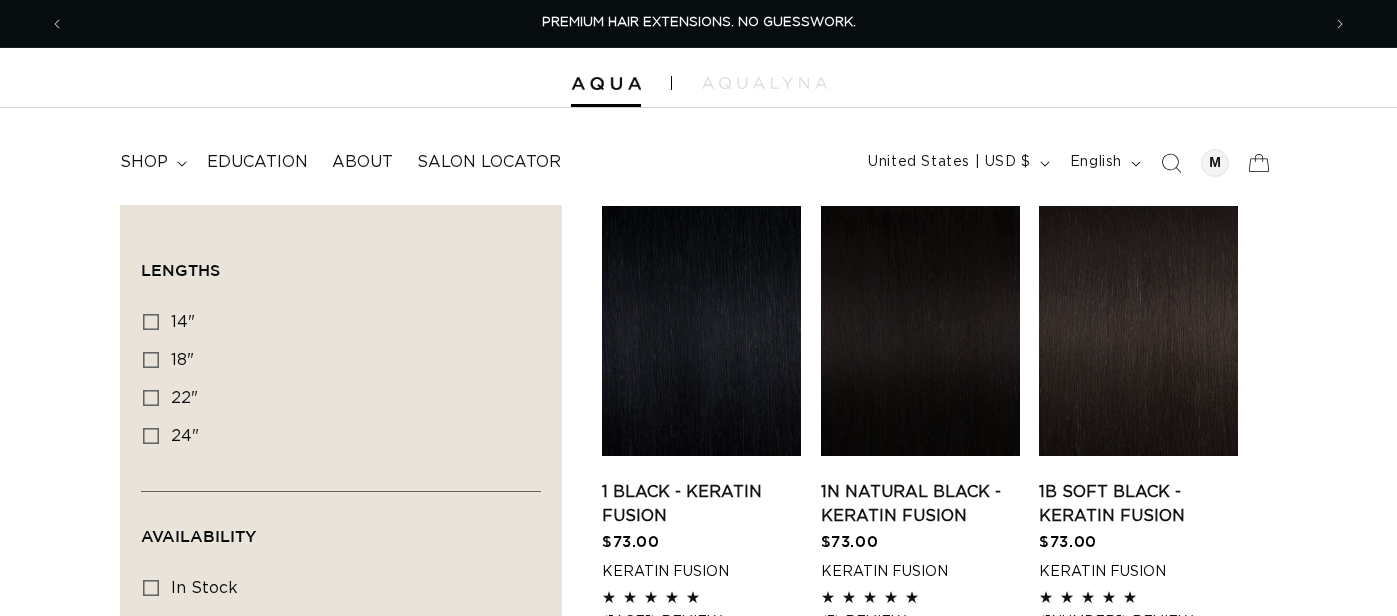 scroll, scrollTop: 0, scrollLeft: 0, axis: both 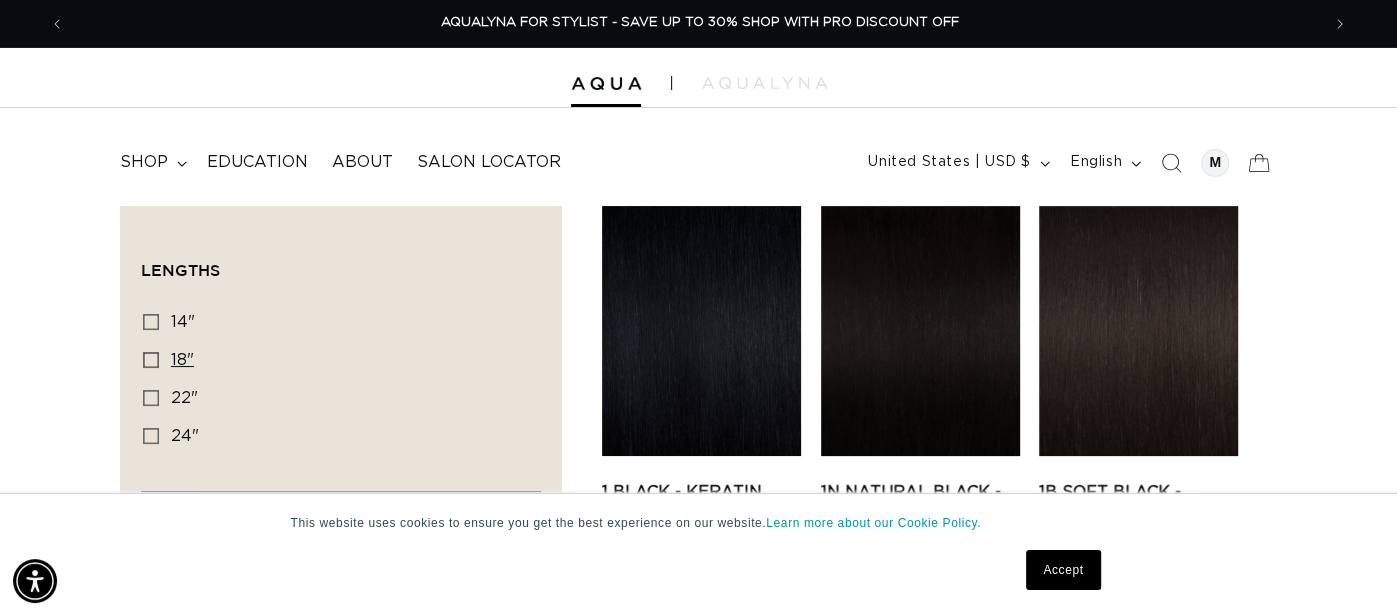 click 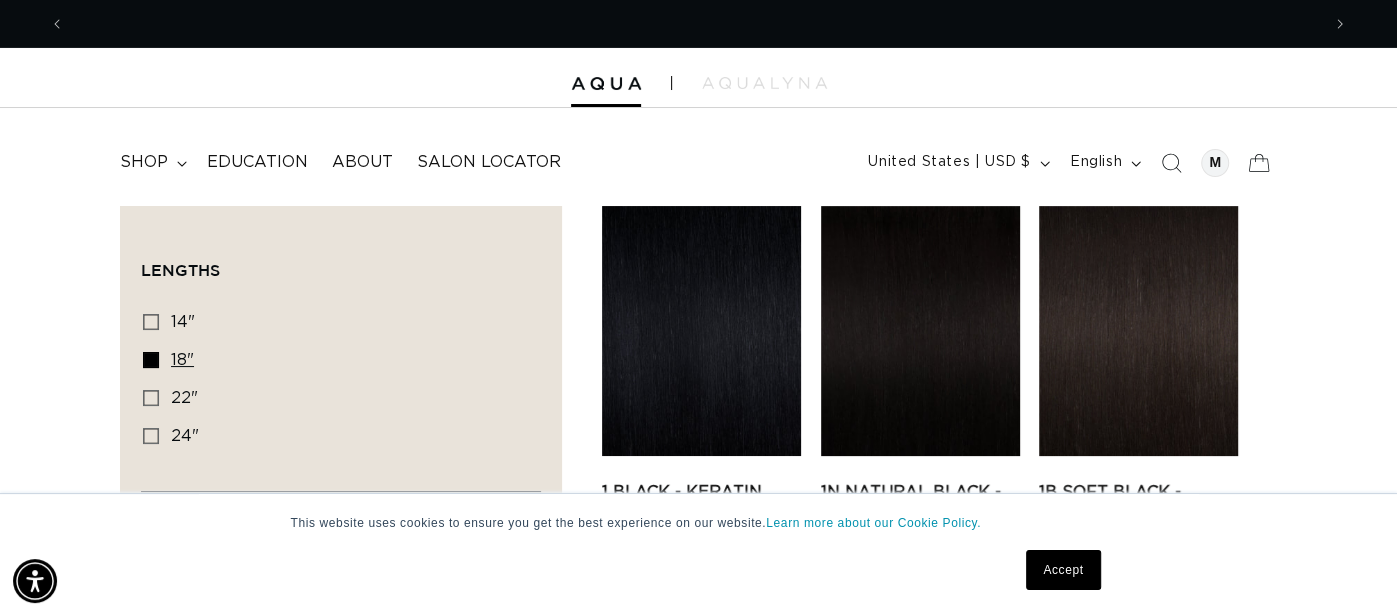 scroll, scrollTop: 0, scrollLeft: 0, axis: both 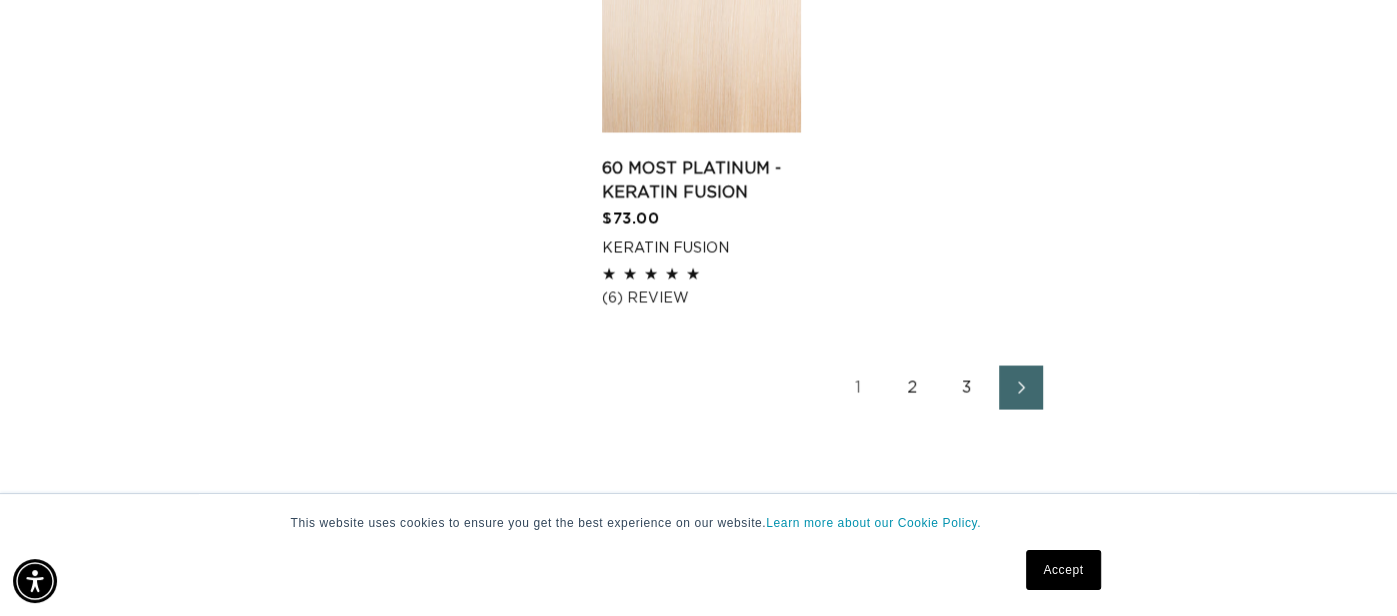 click on "2" at bounding box center (913, 388) 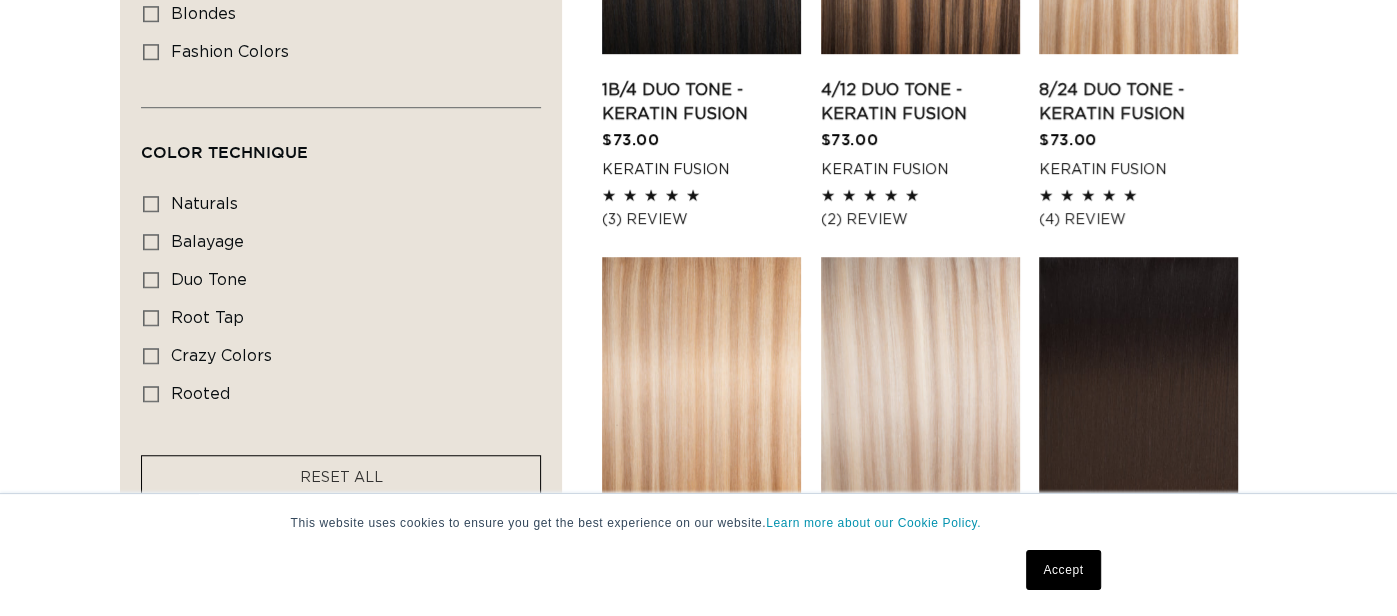 scroll, scrollTop: 1082, scrollLeft: 0, axis: vertical 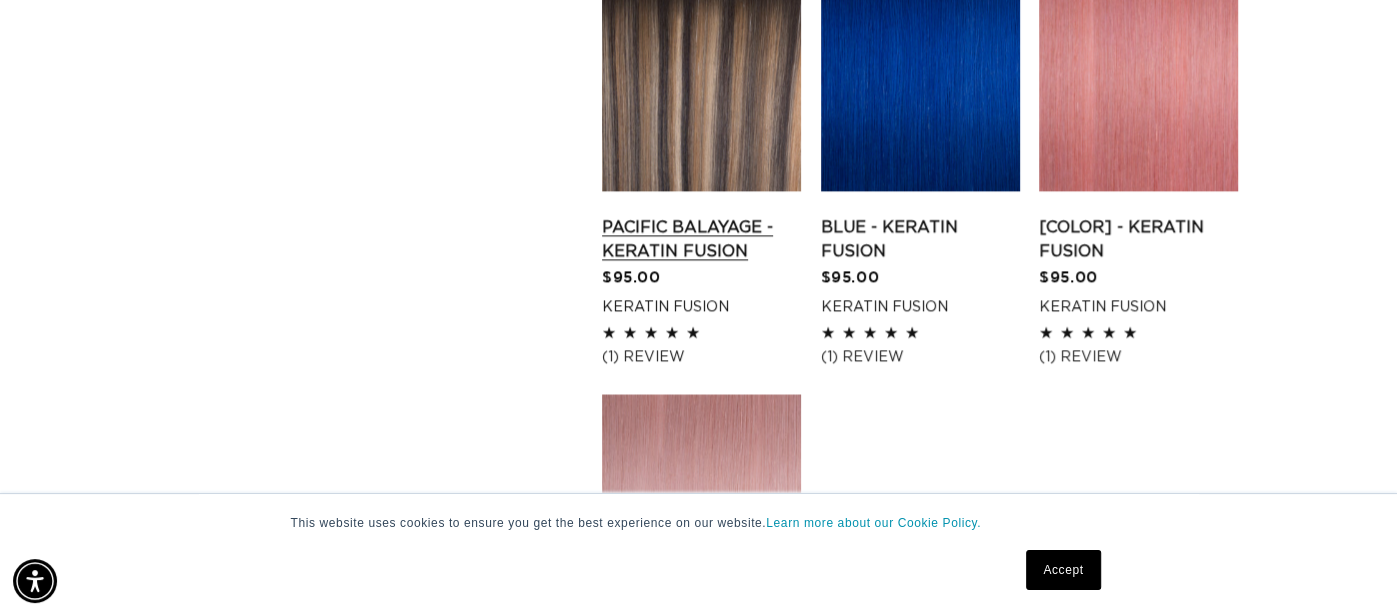 click on "Pacific Balayage - Keratin Fusion" at bounding box center (701, 239) 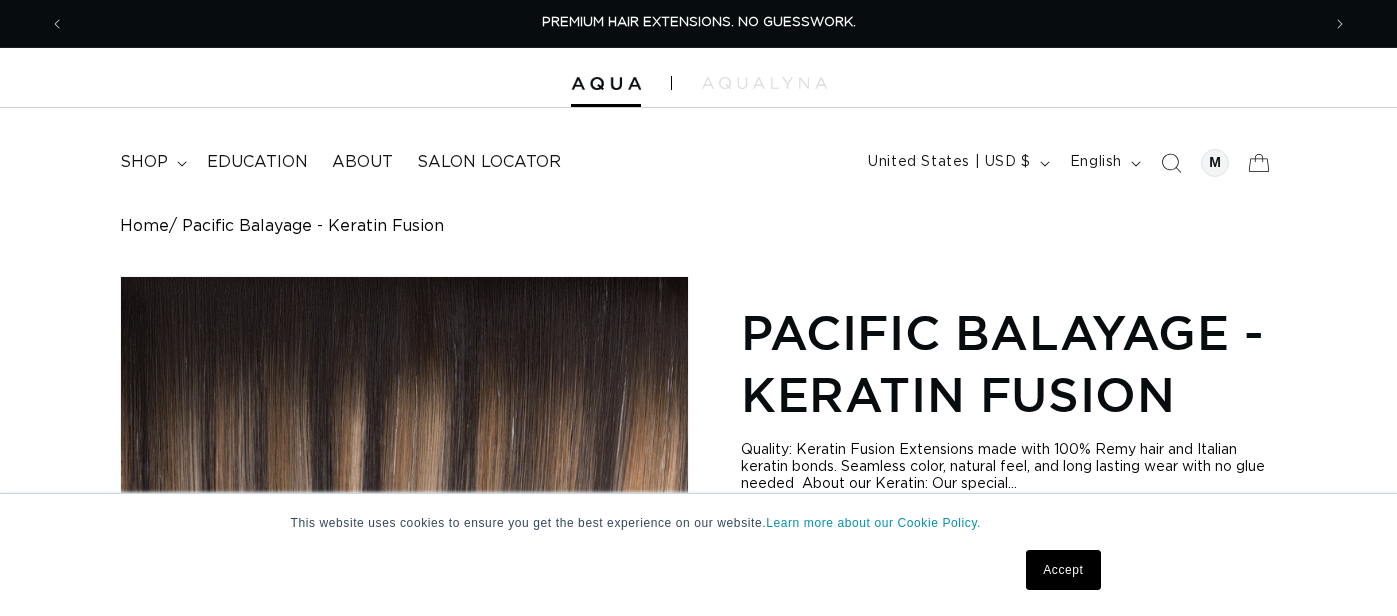 scroll, scrollTop: 0, scrollLeft: 0, axis: both 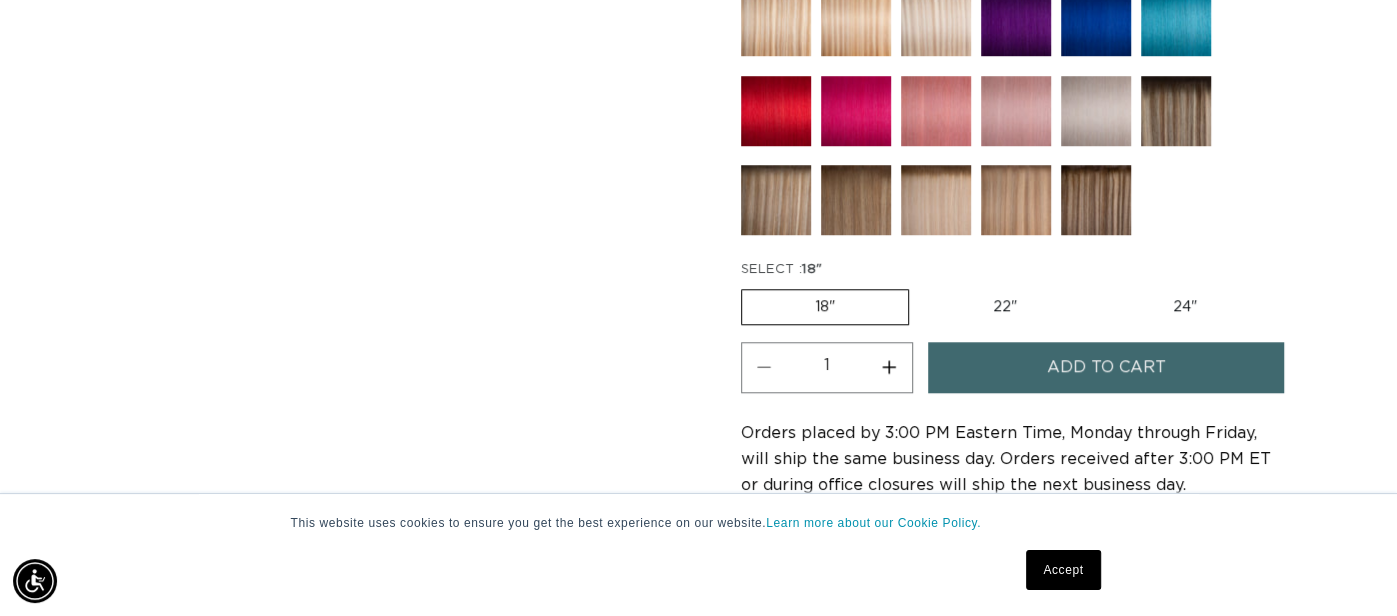 click on "Increase quantity for Pacific Balayage - Keratin Fusion" at bounding box center (889, 367) 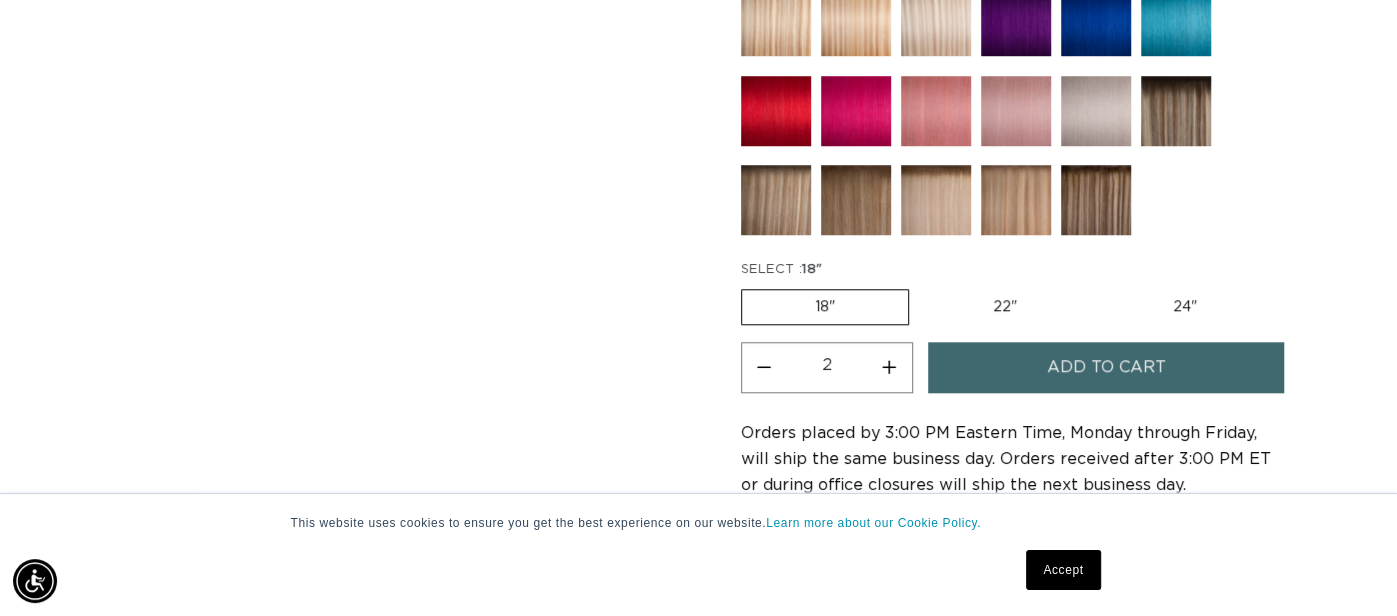 click on "Add to cart" at bounding box center [1106, 367] 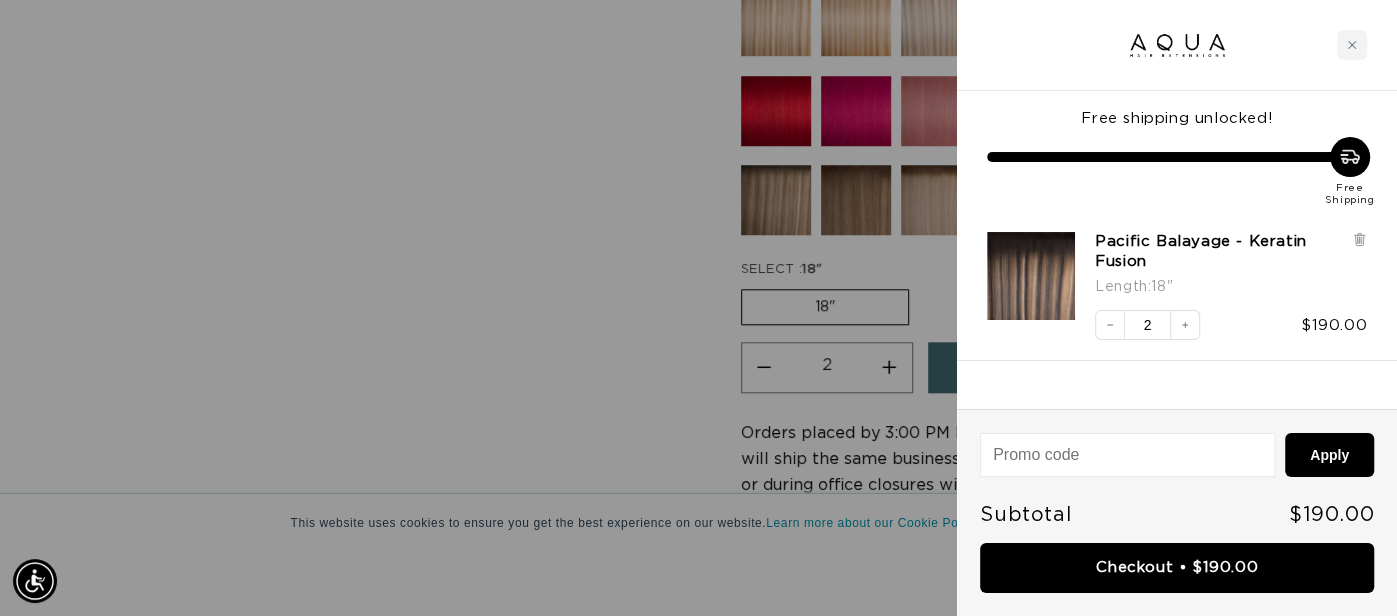 scroll, scrollTop: 0, scrollLeft: 2509, axis: horizontal 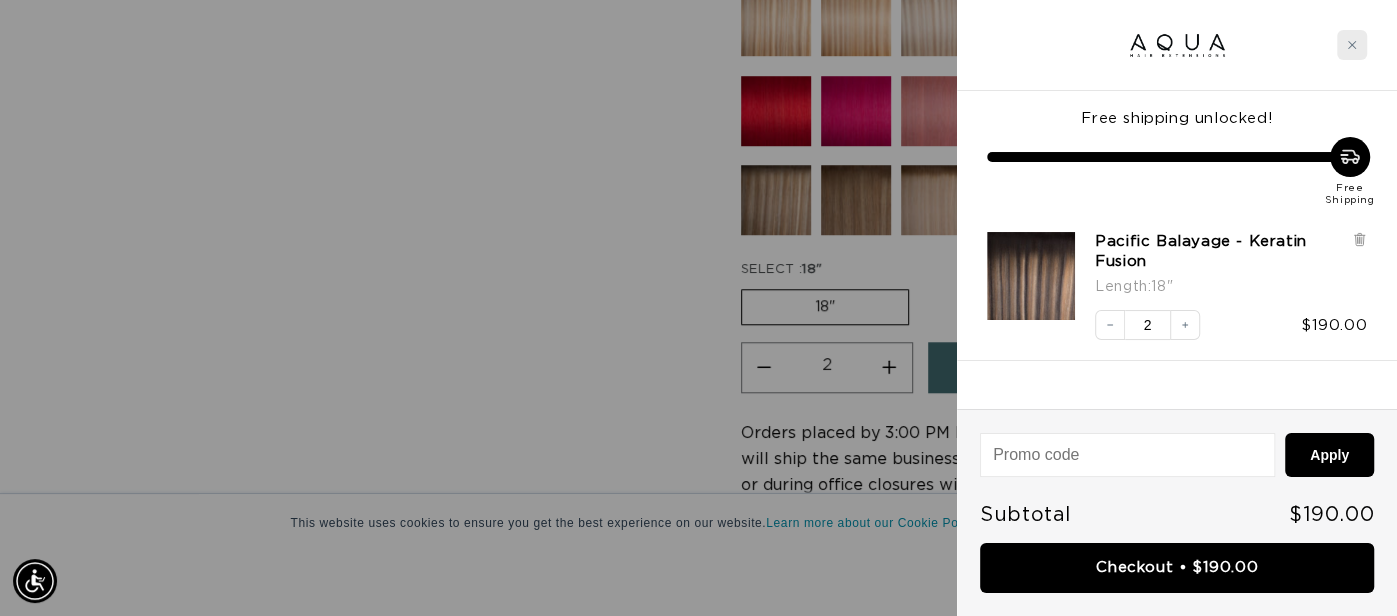click at bounding box center [1352, 45] 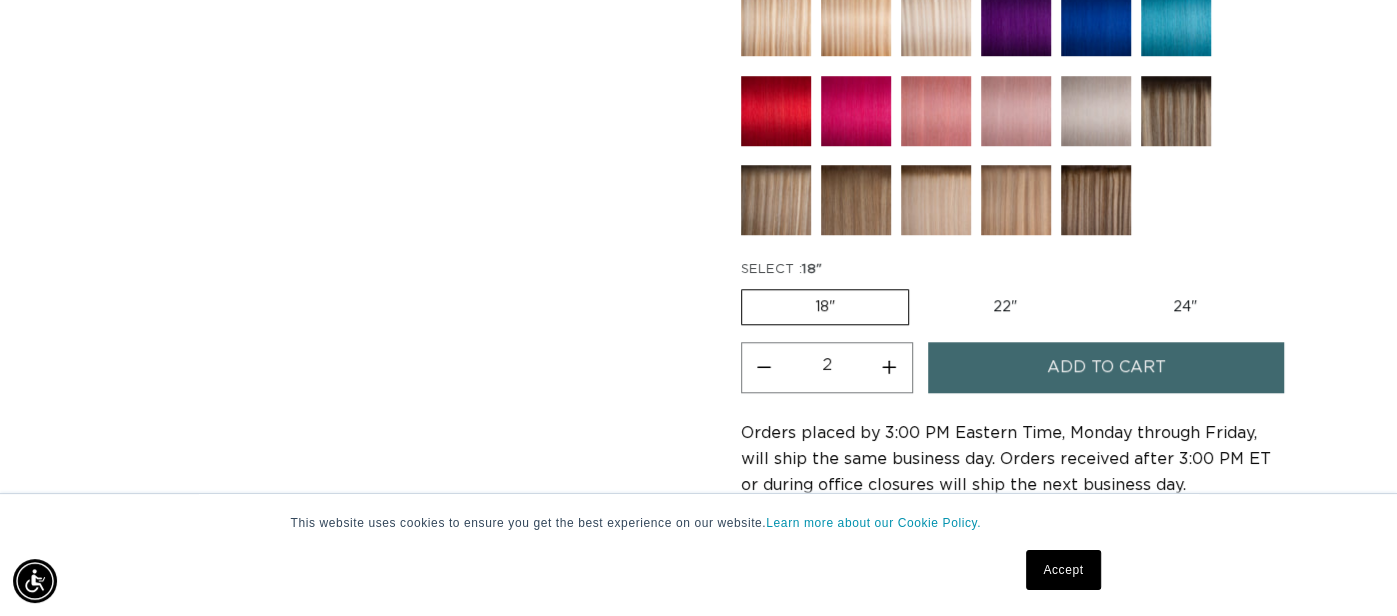 scroll, scrollTop: 0, scrollLeft: 0, axis: both 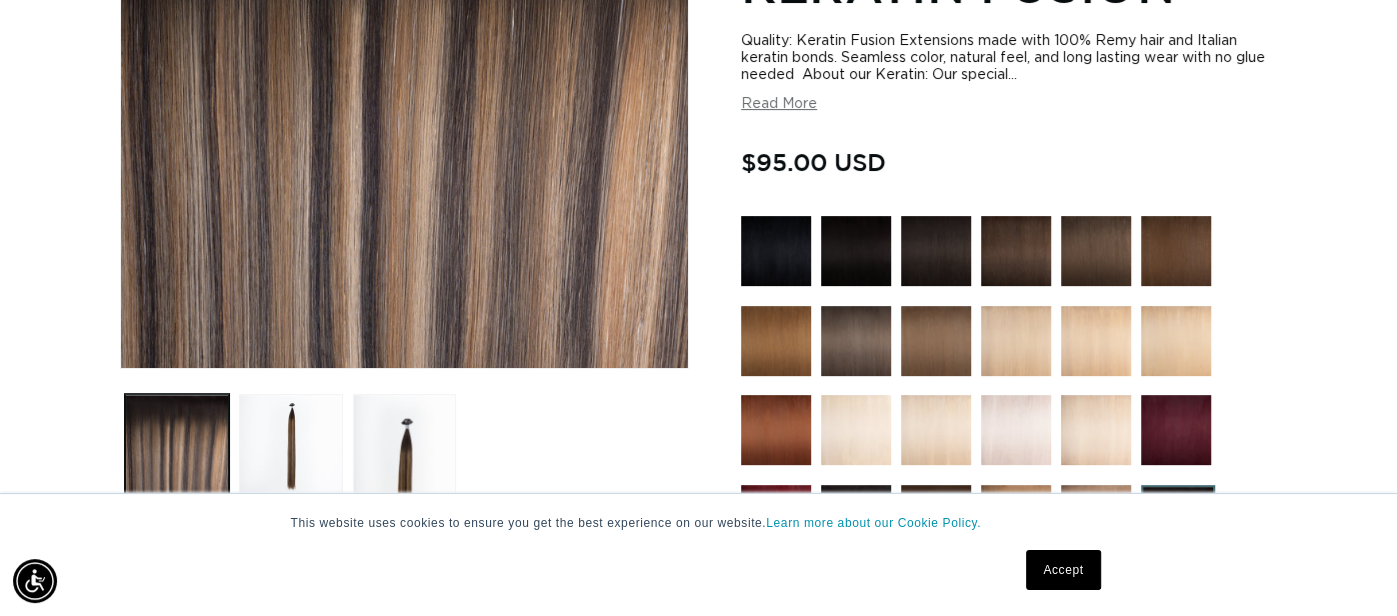 click at bounding box center (776, 251) 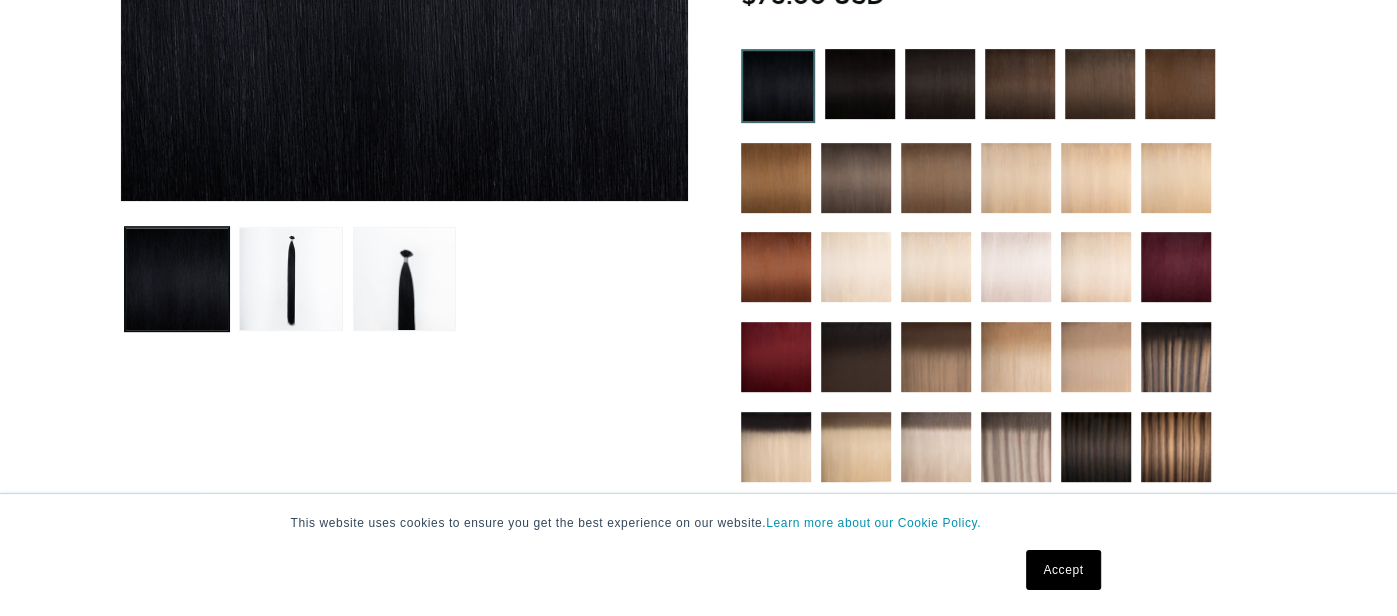 scroll, scrollTop: 576, scrollLeft: 0, axis: vertical 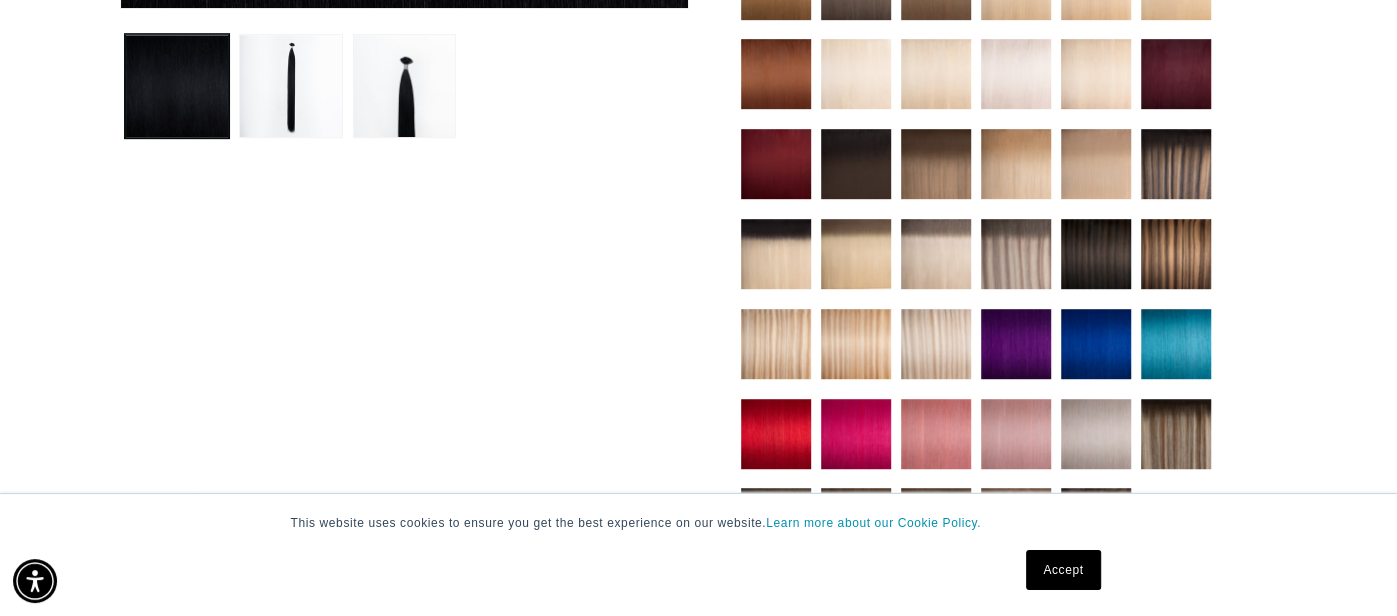 click at bounding box center [1096, 254] 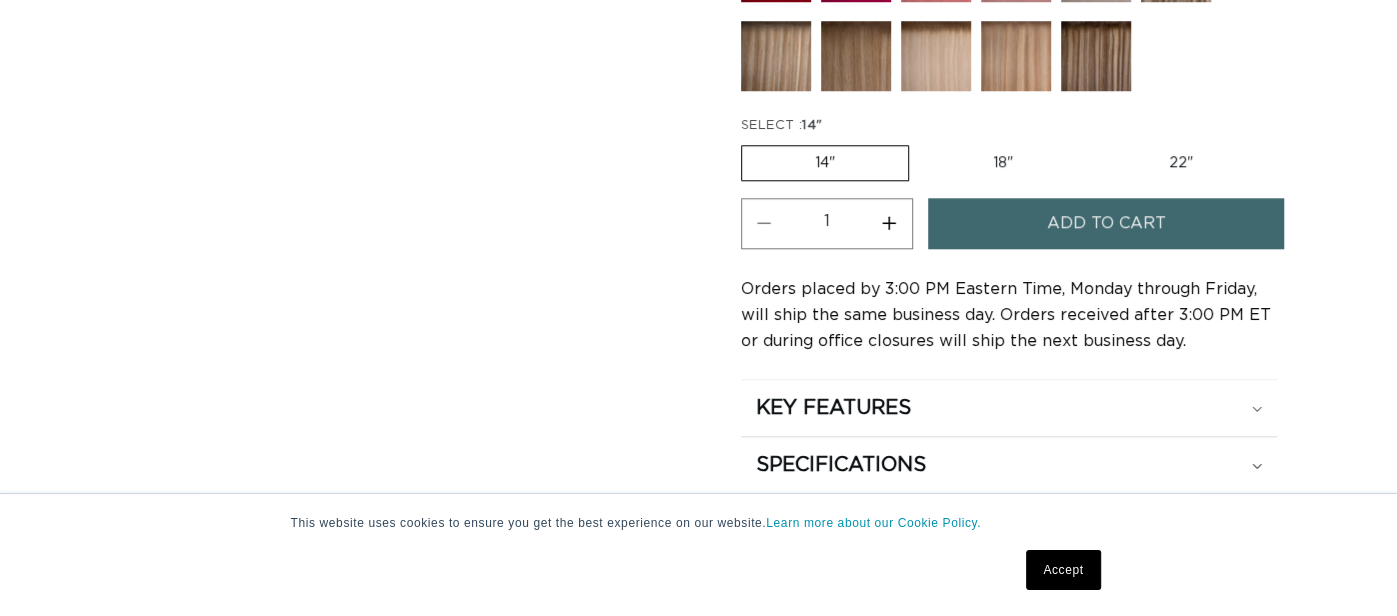scroll, scrollTop: 1244, scrollLeft: 0, axis: vertical 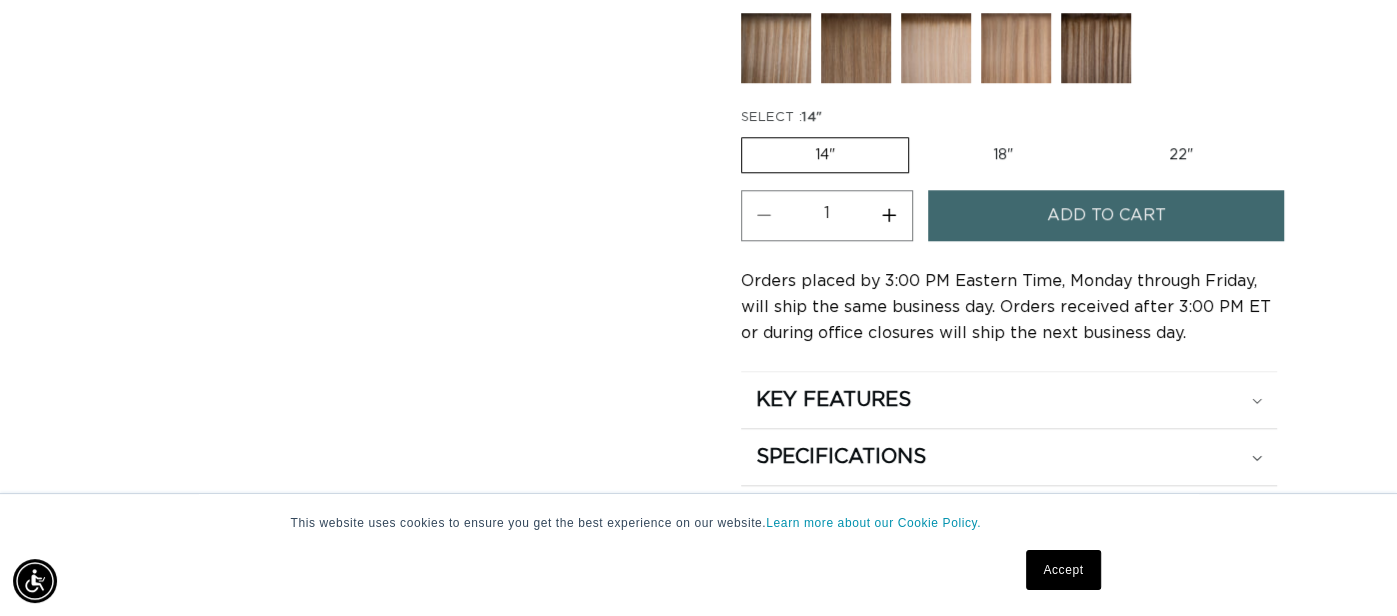 click on "Add to cart" at bounding box center (1106, 215) 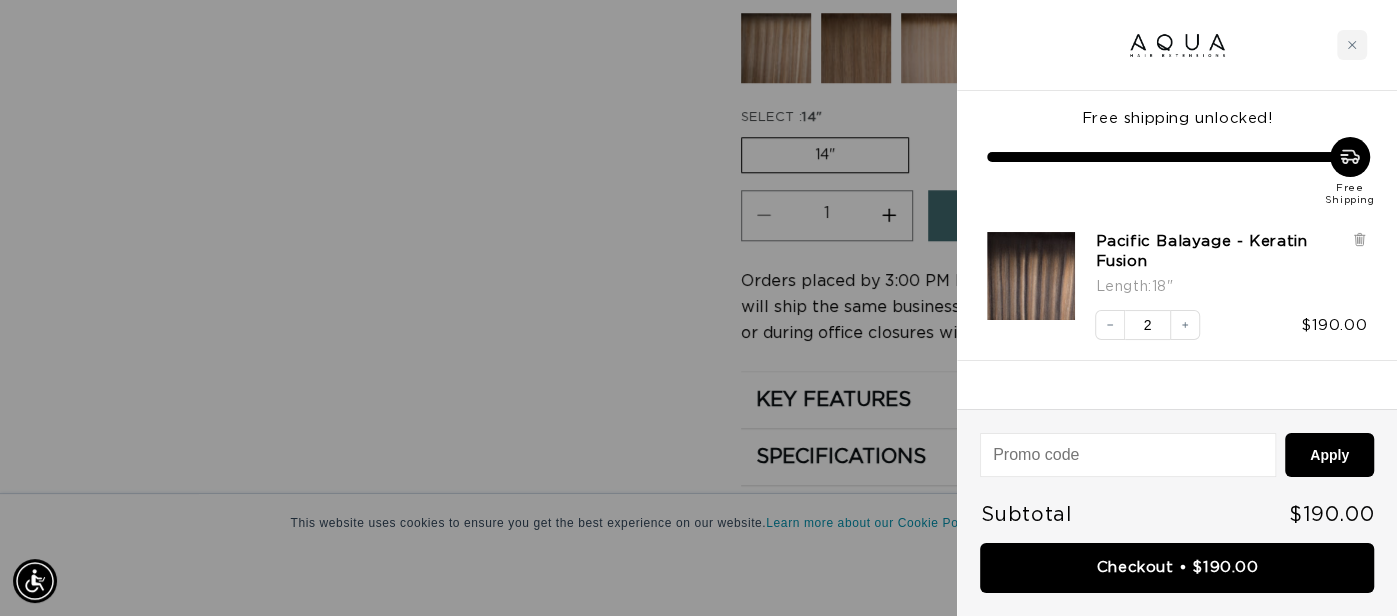 scroll, scrollTop: 0, scrollLeft: 1254, axis: horizontal 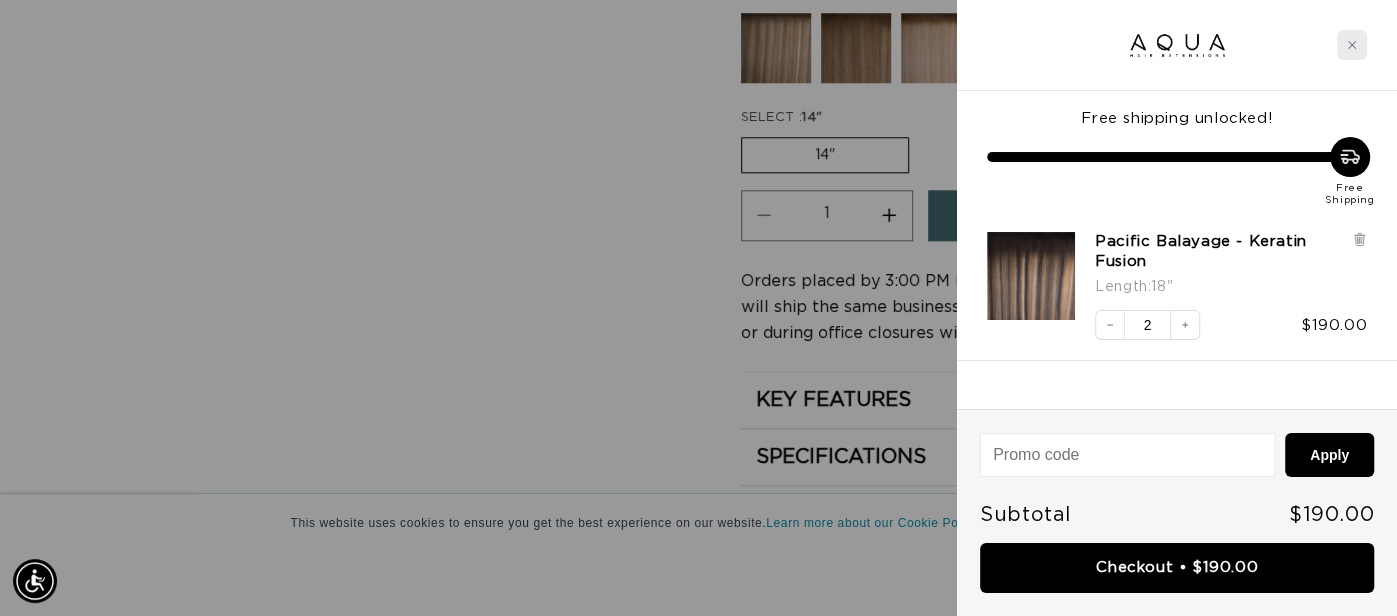 click 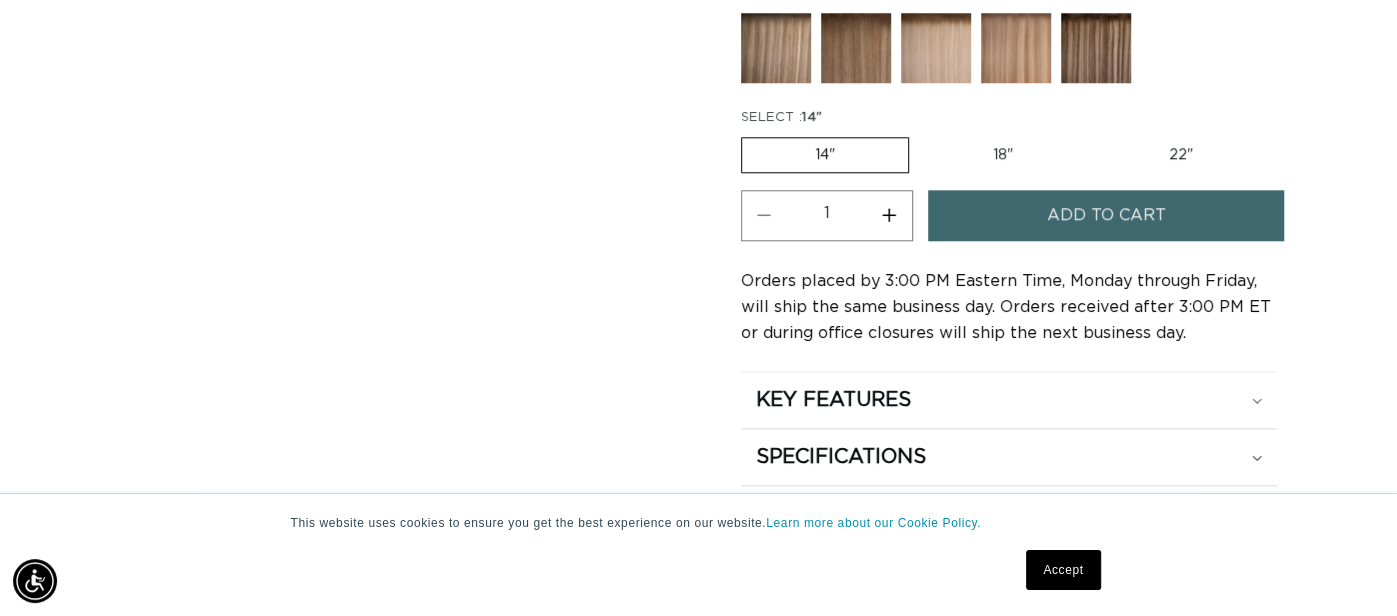 click on "18" Variant sold out or unavailable" at bounding box center [1003, 155] 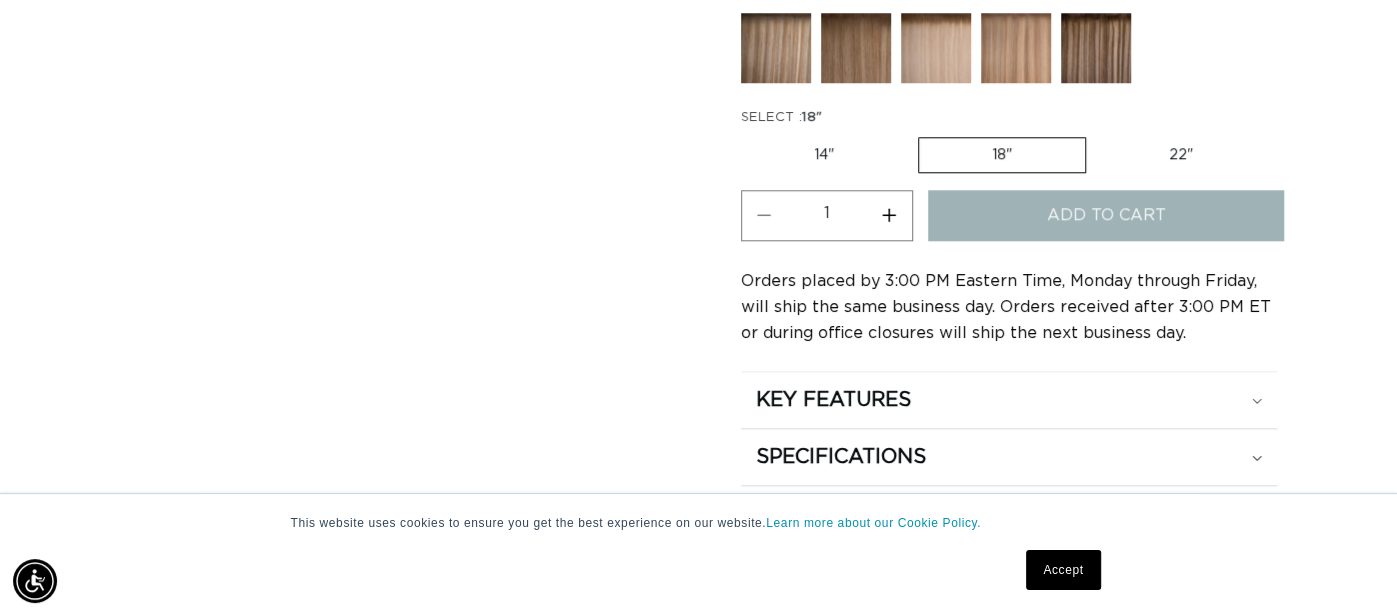 scroll, scrollTop: 0, scrollLeft: 2509, axis: horizontal 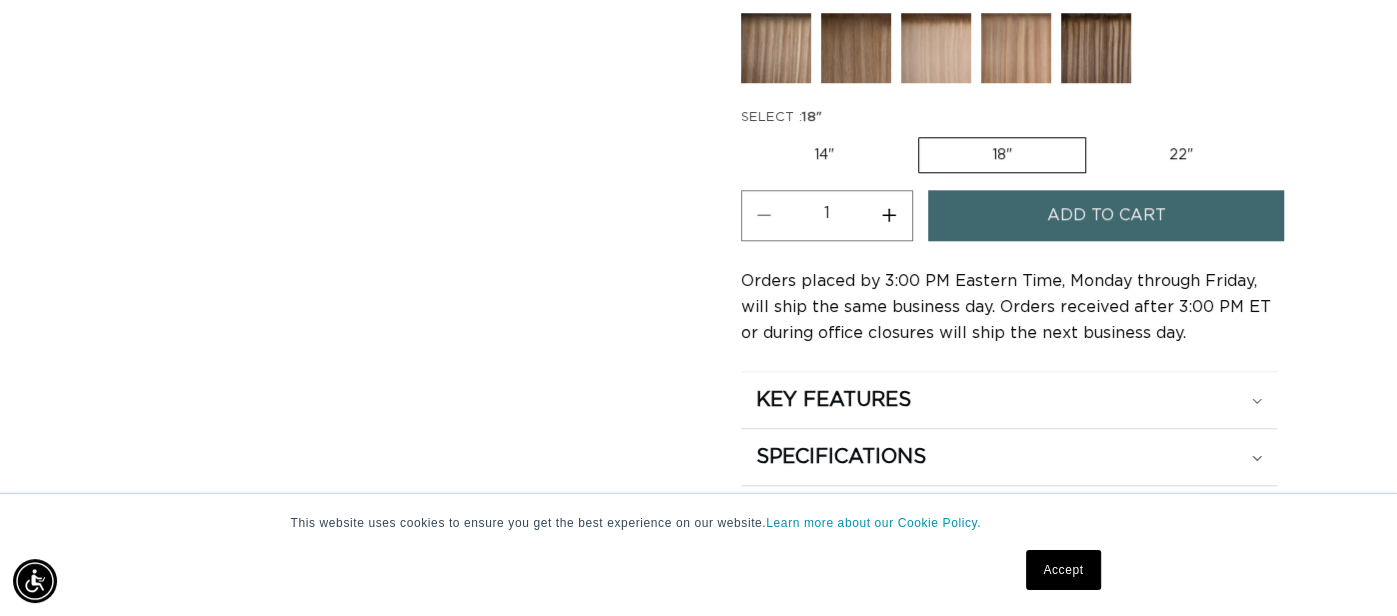 click on "Add to cart" at bounding box center [1106, 215] 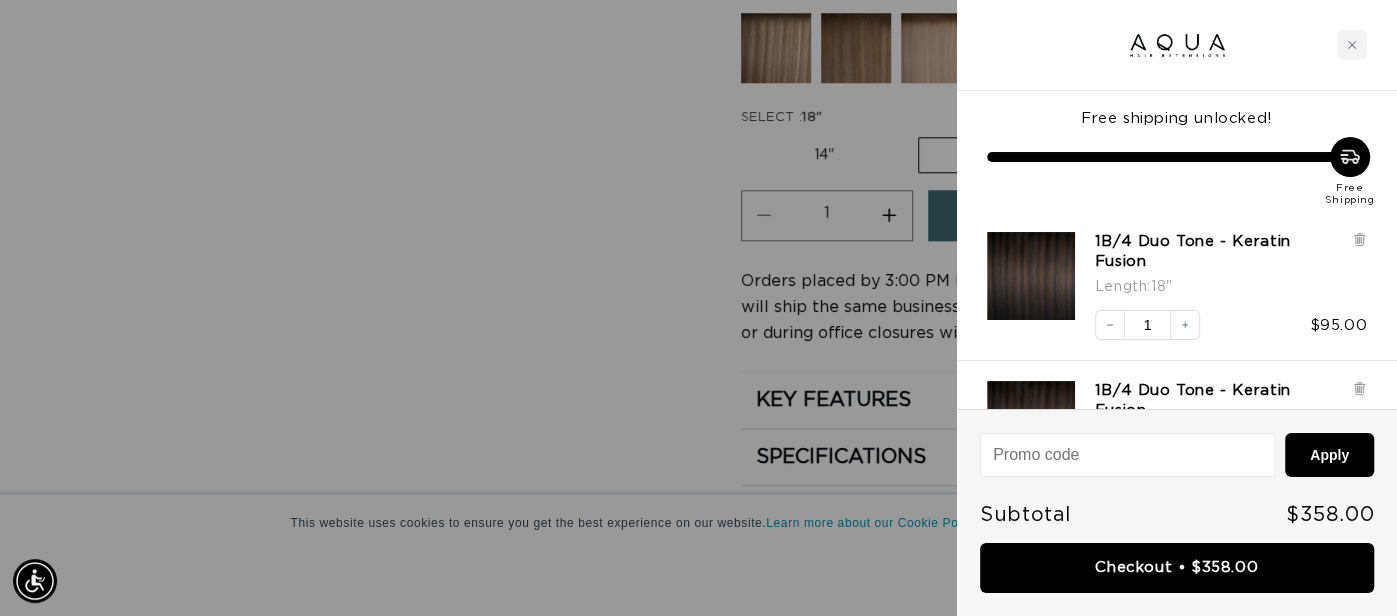 scroll, scrollTop: 0, scrollLeft: 0, axis: both 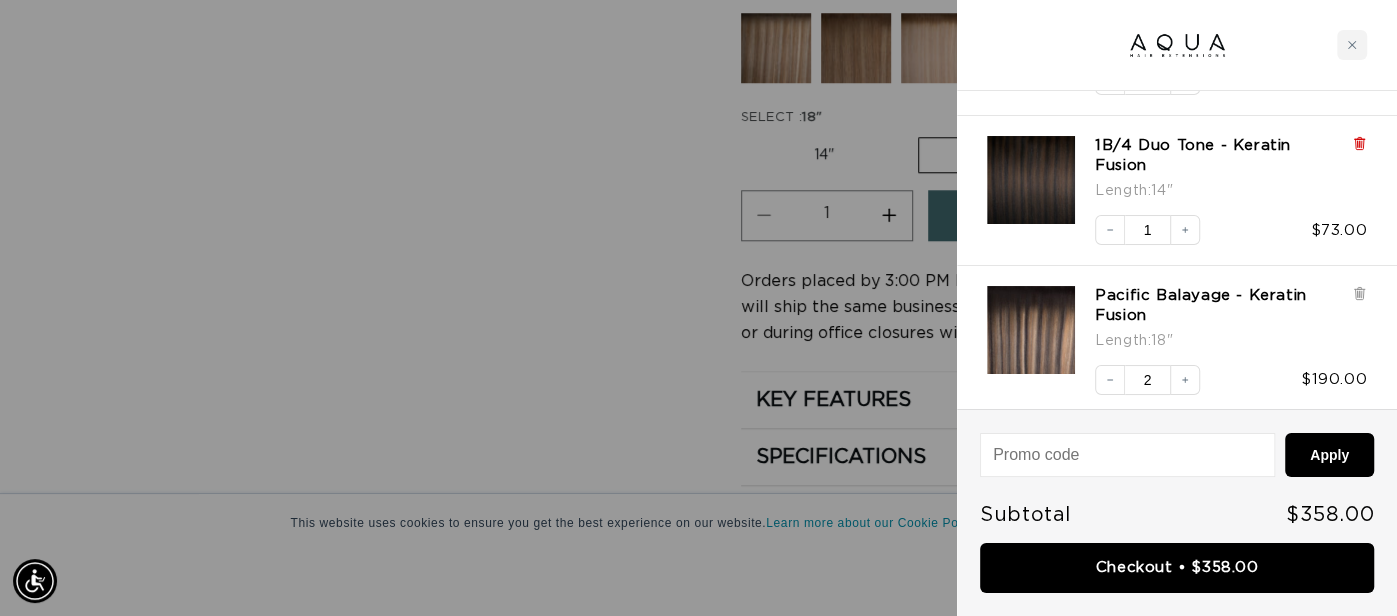 click 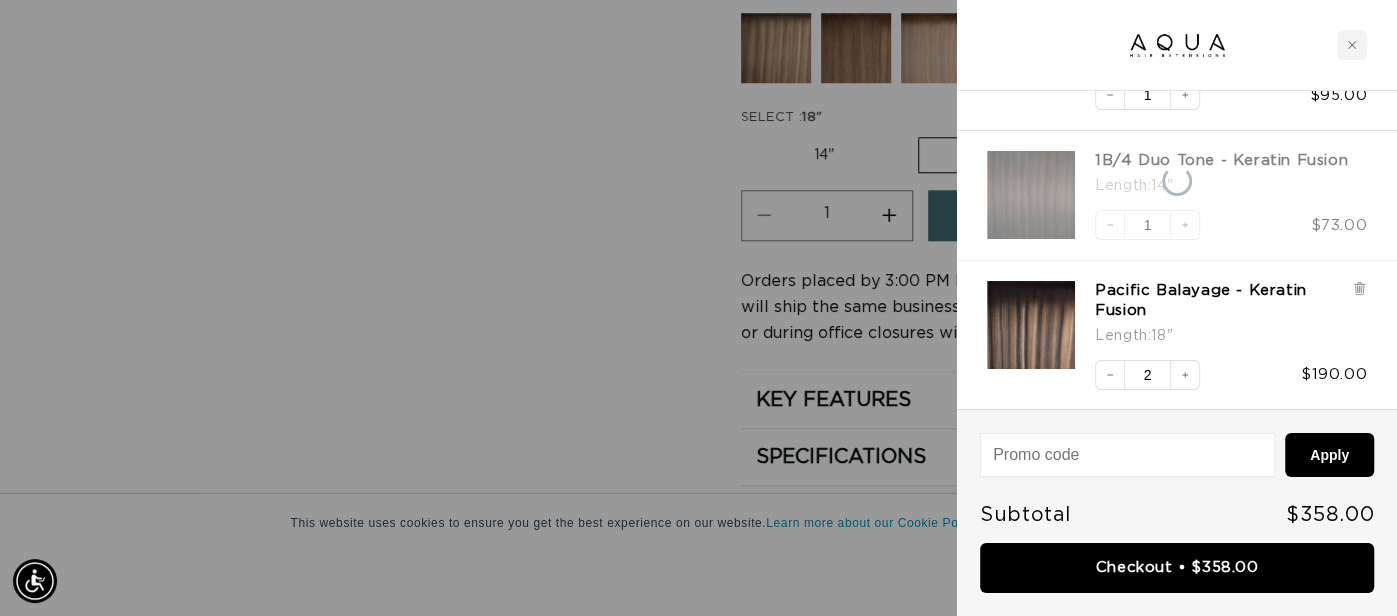 scroll, scrollTop: 101, scrollLeft: 0, axis: vertical 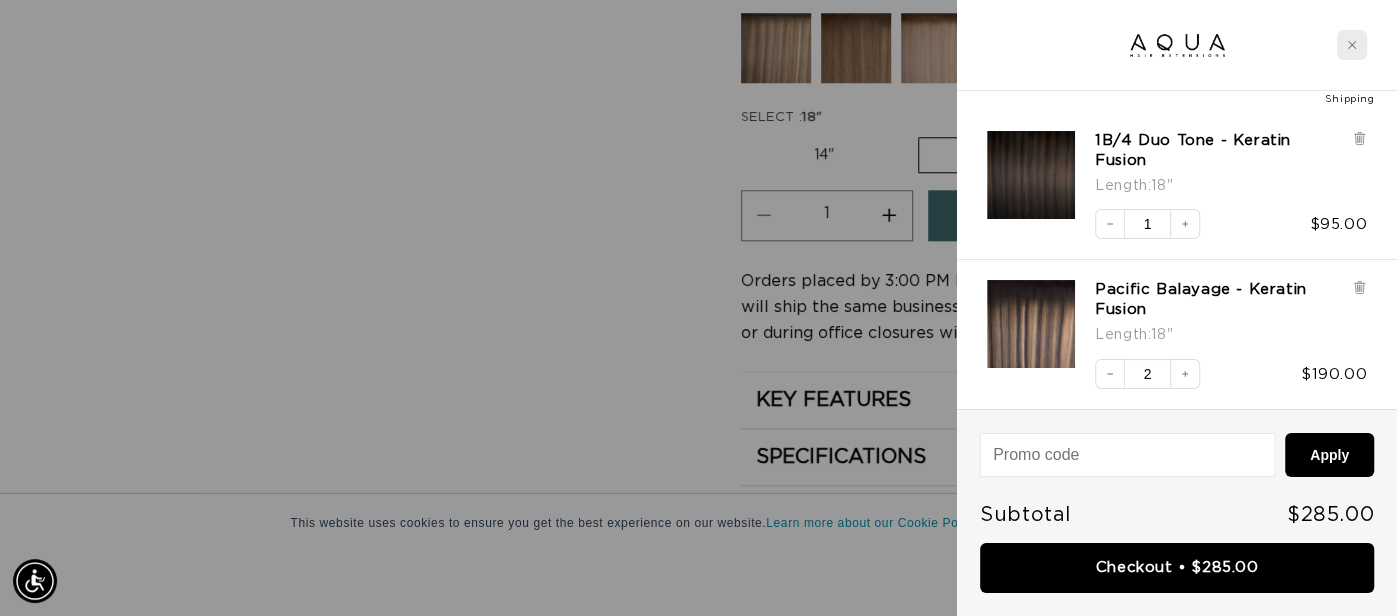 click 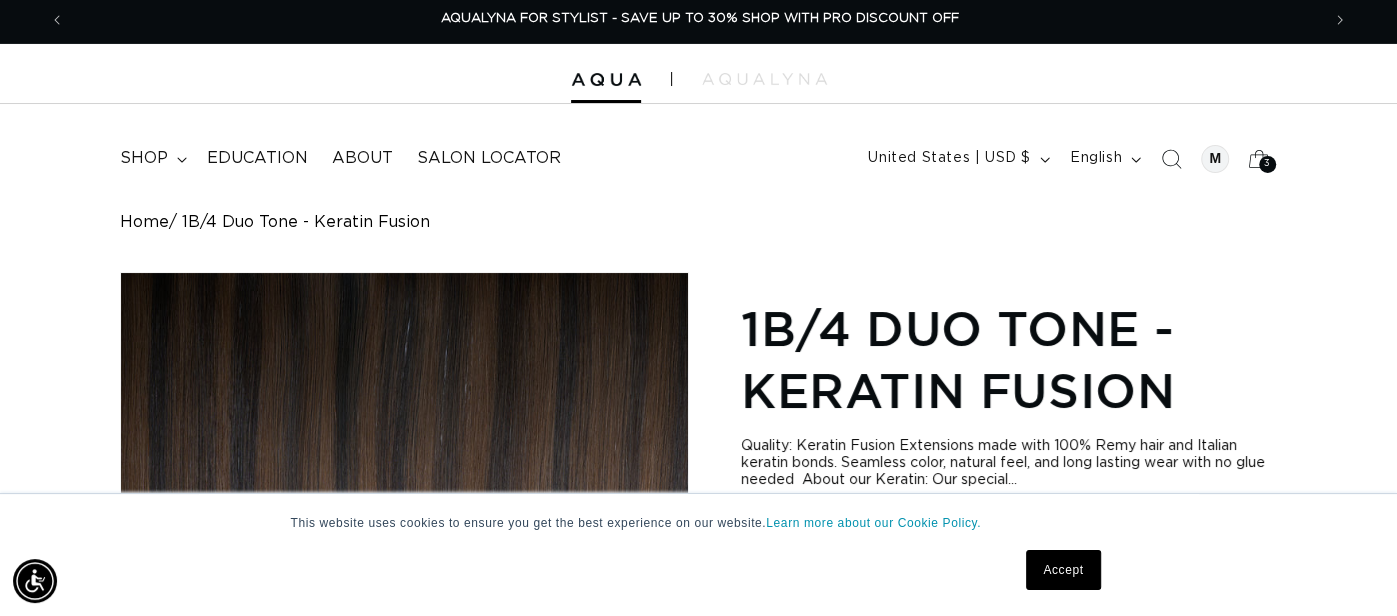scroll, scrollTop: 0, scrollLeft: 0, axis: both 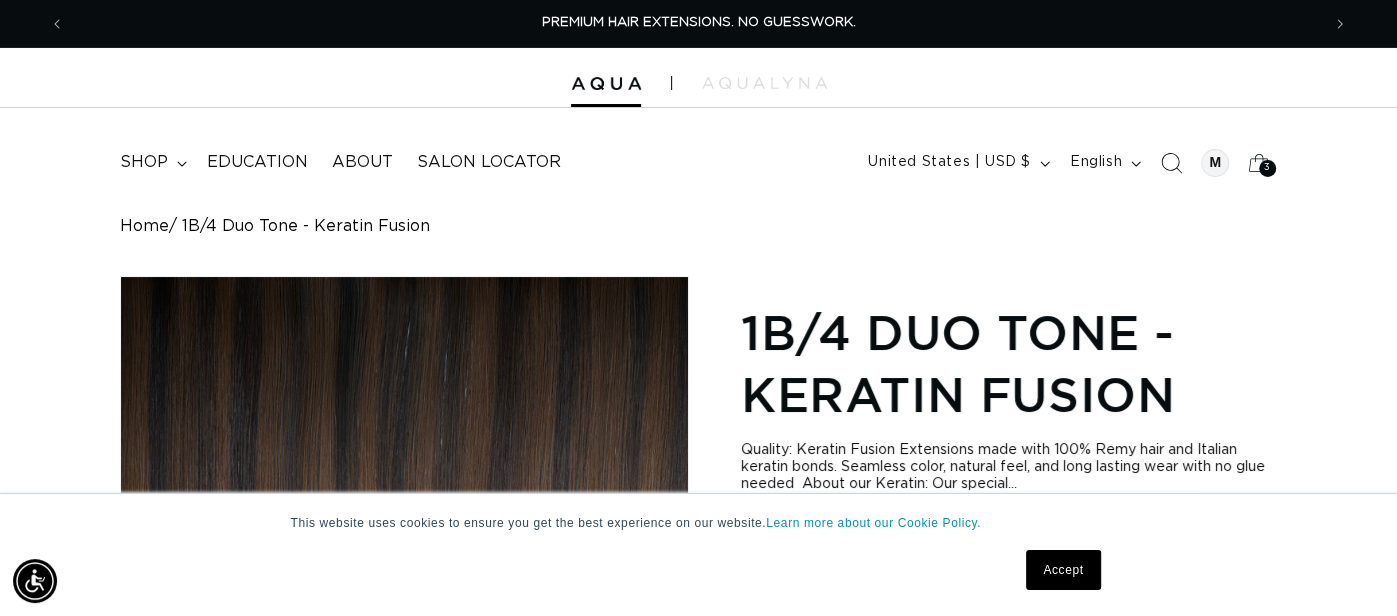 click 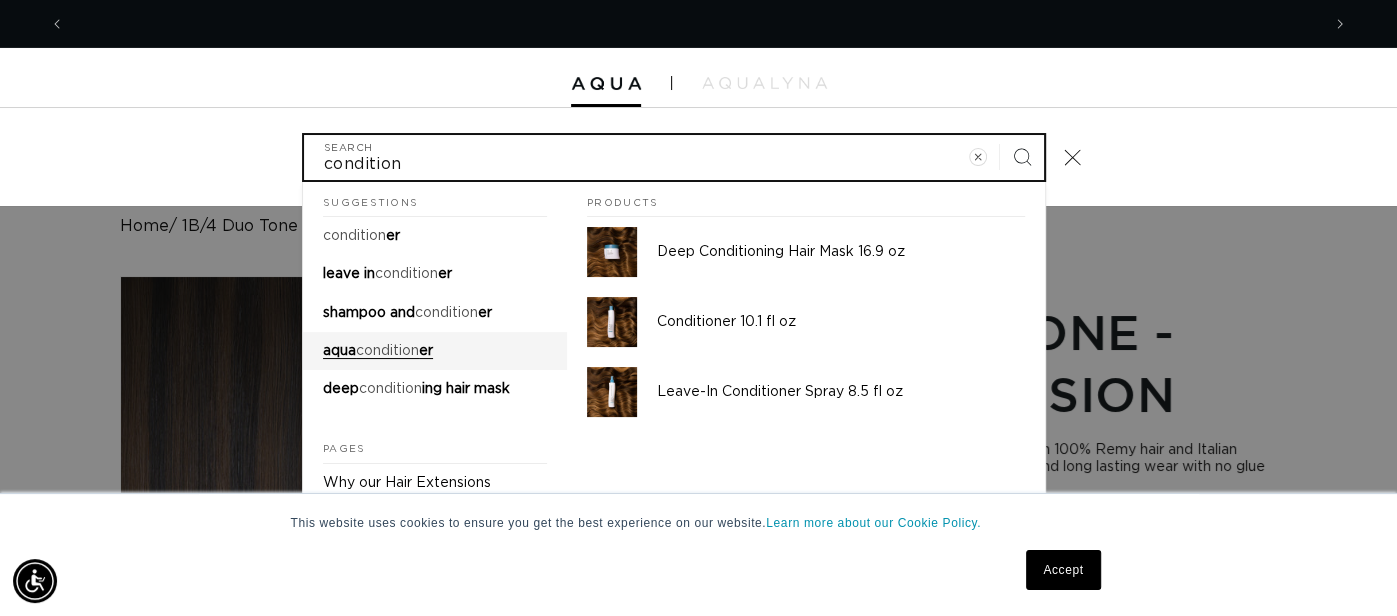 scroll, scrollTop: 0, scrollLeft: 0, axis: both 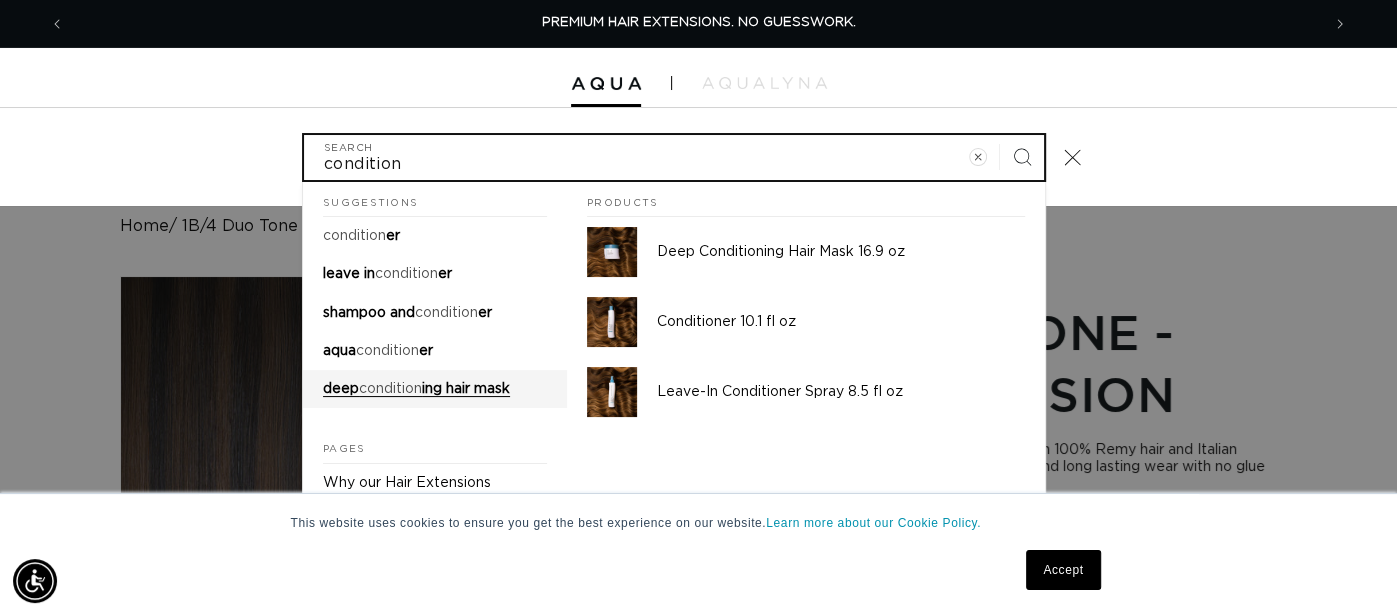 type on "condition" 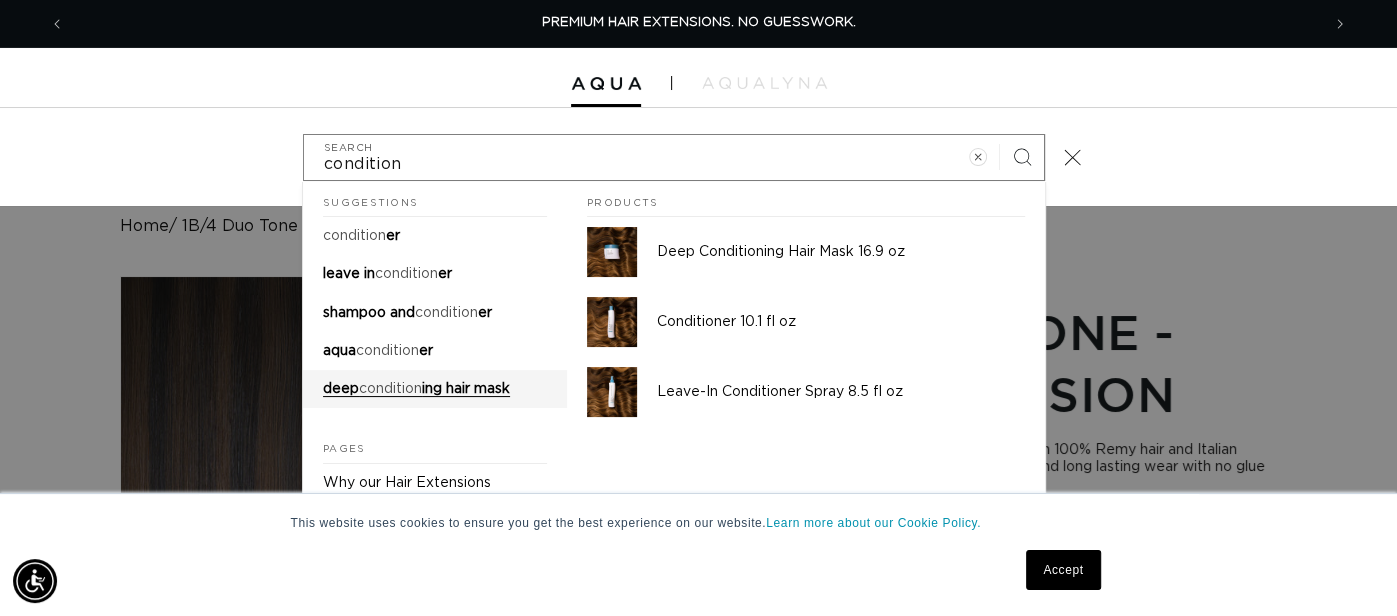 click on "deep" at bounding box center (341, 389) 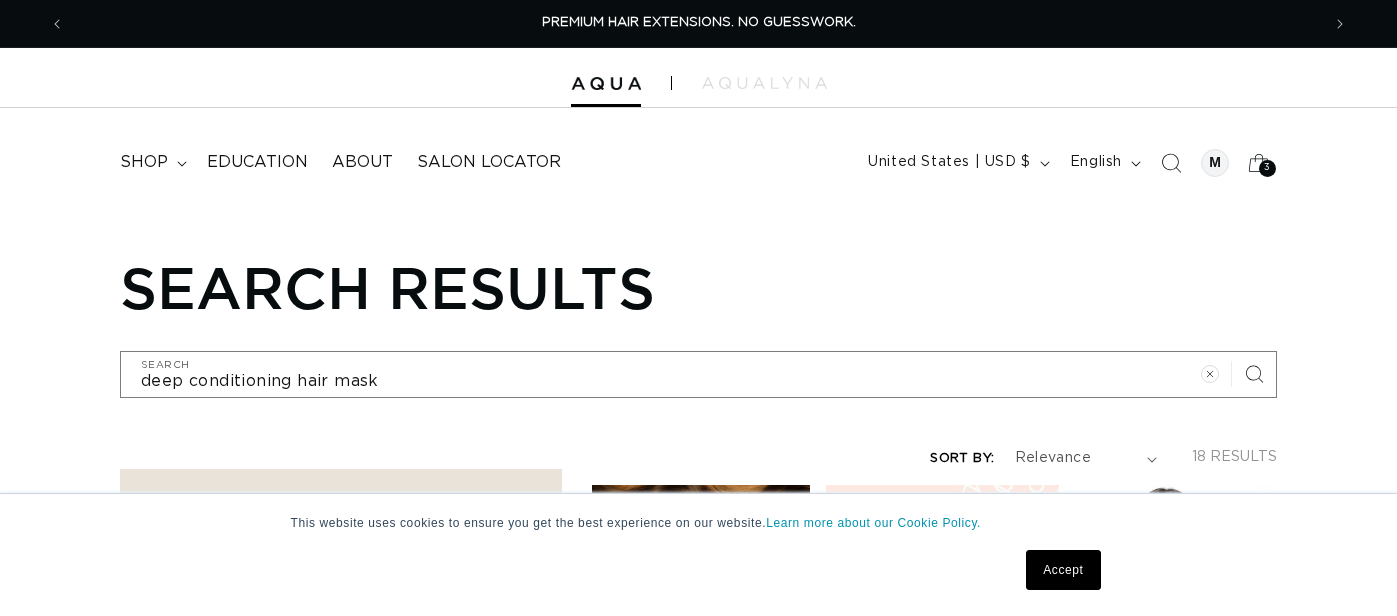 scroll, scrollTop: 357, scrollLeft: 0, axis: vertical 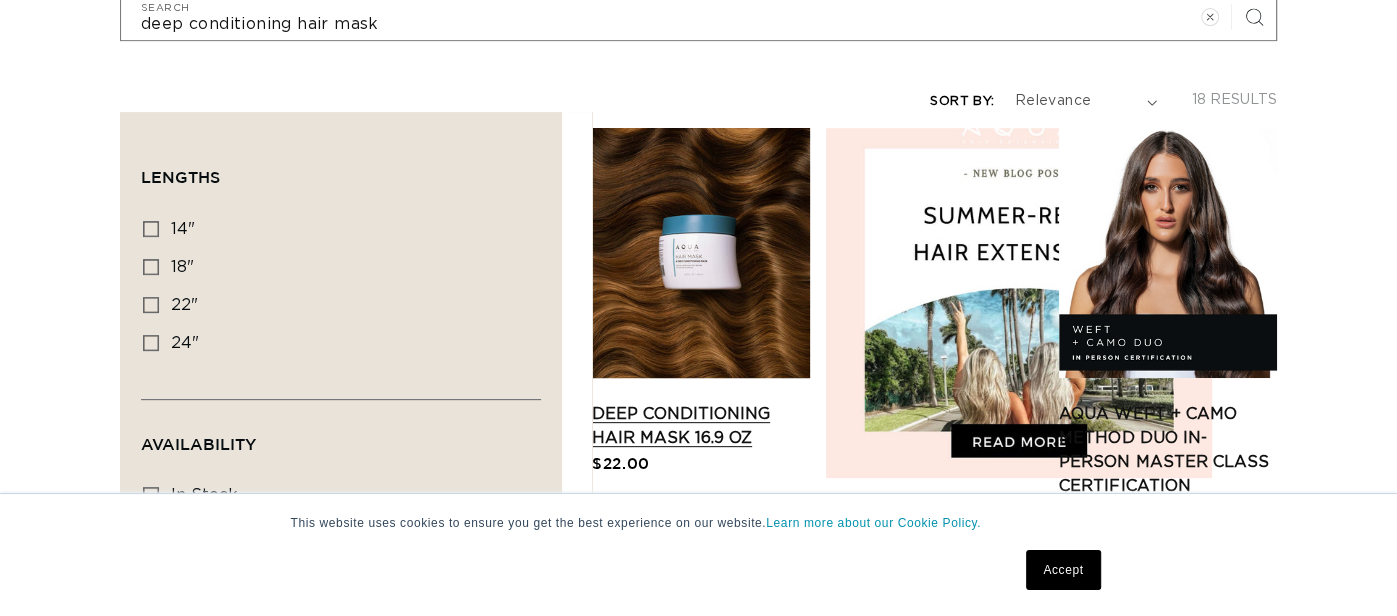 click on "Deep Conditioning Hair Mask 16.9 oz" at bounding box center [701, 426] 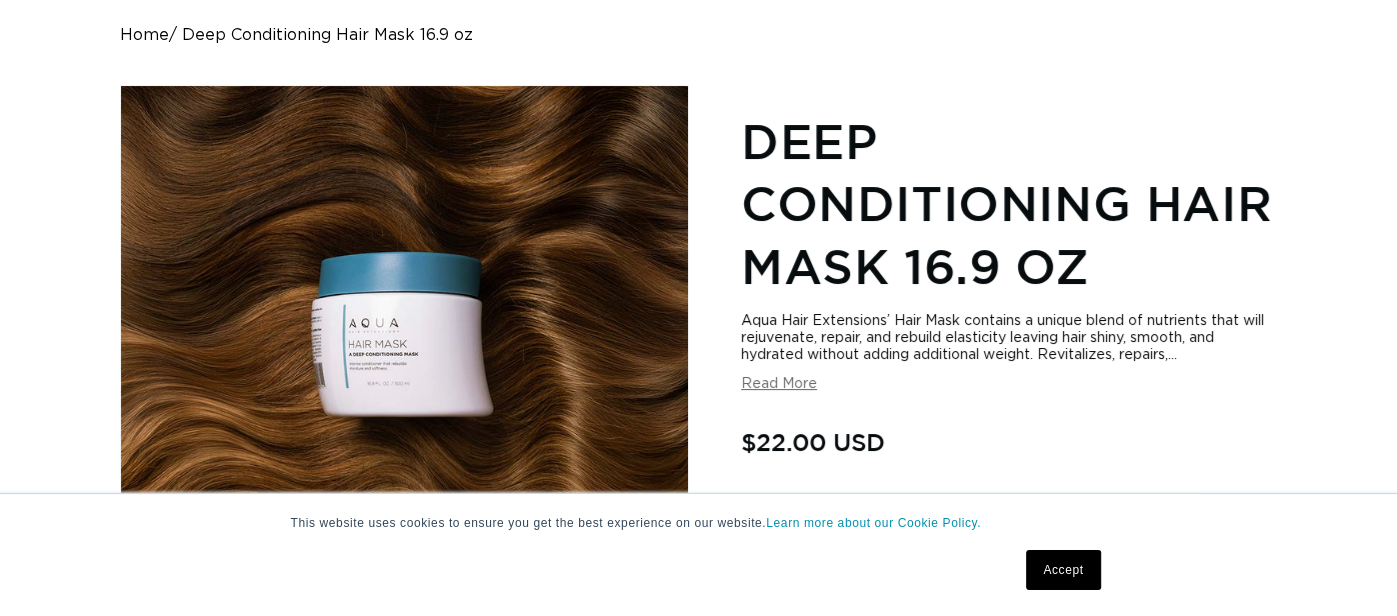 scroll, scrollTop: 303, scrollLeft: 0, axis: vertical 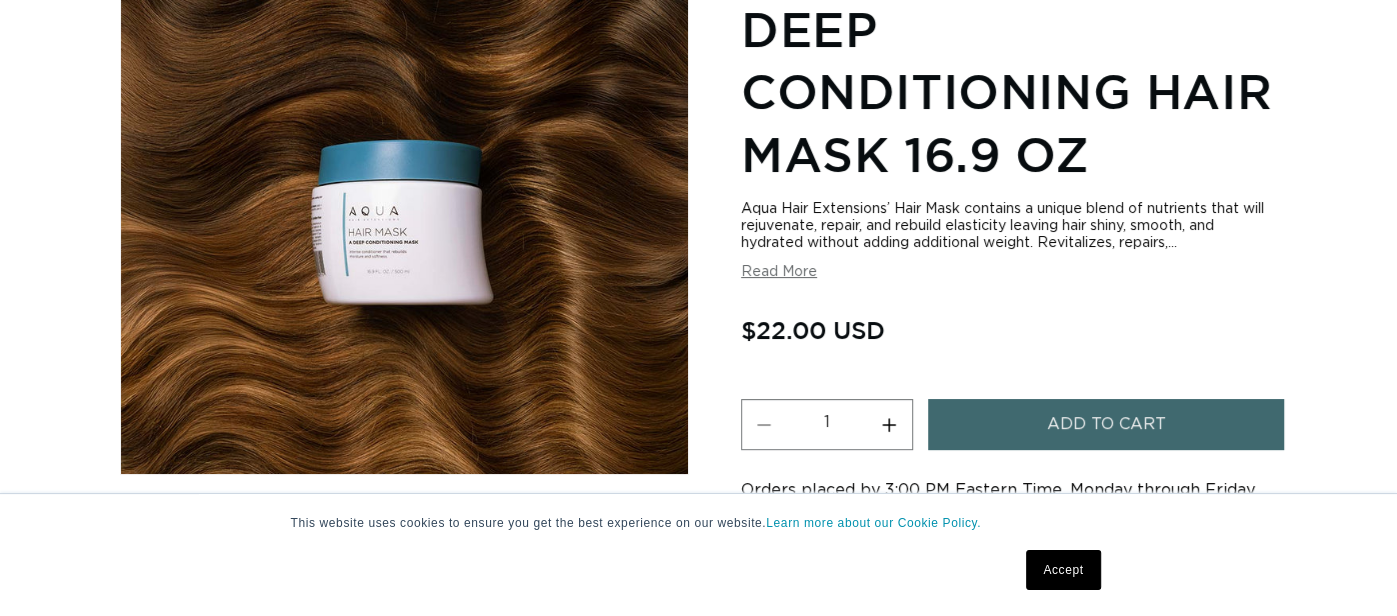 click on "Add to cart" at bounding box center [1106, 424] 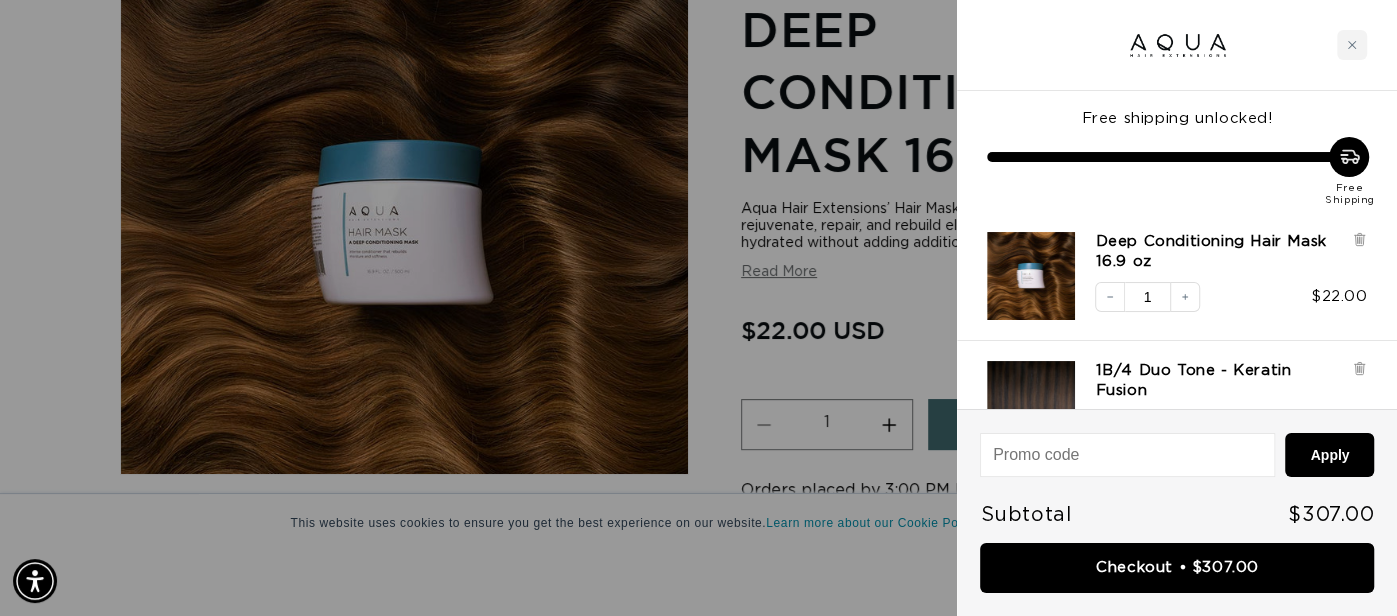 scroll, scrollTop: 0, scrollLeft: 1254, axis: horizontal 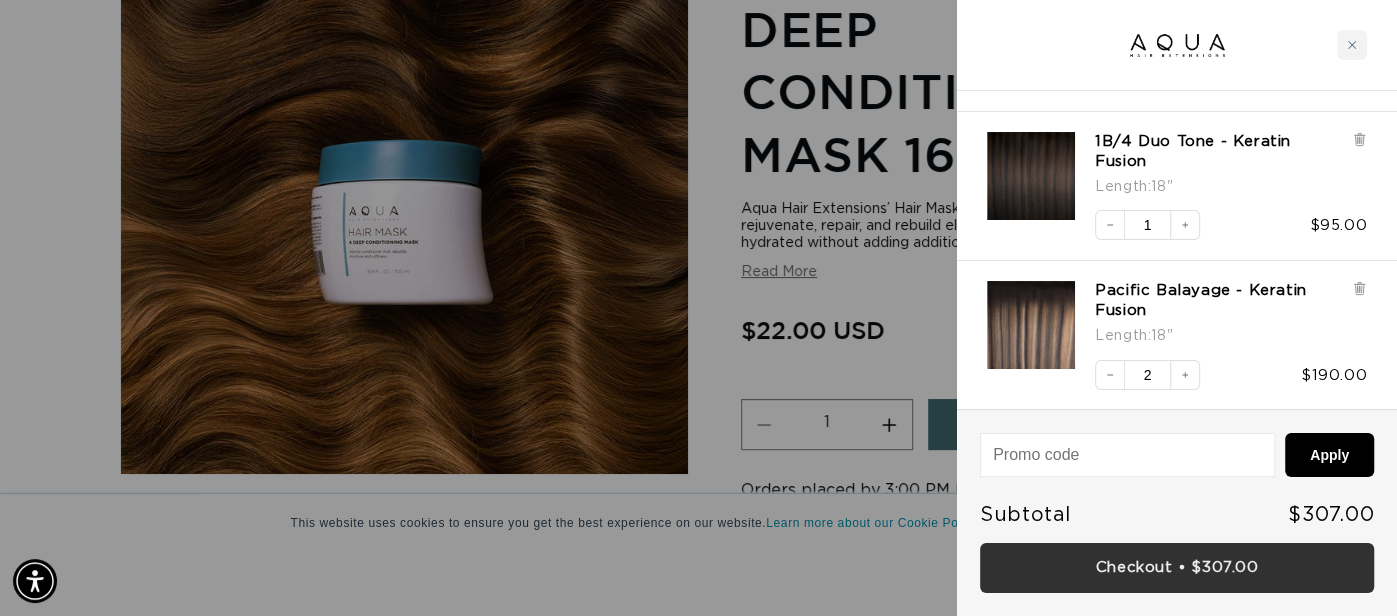 click on "Checkout • $307.00" at bounding box center (1177, 568) 